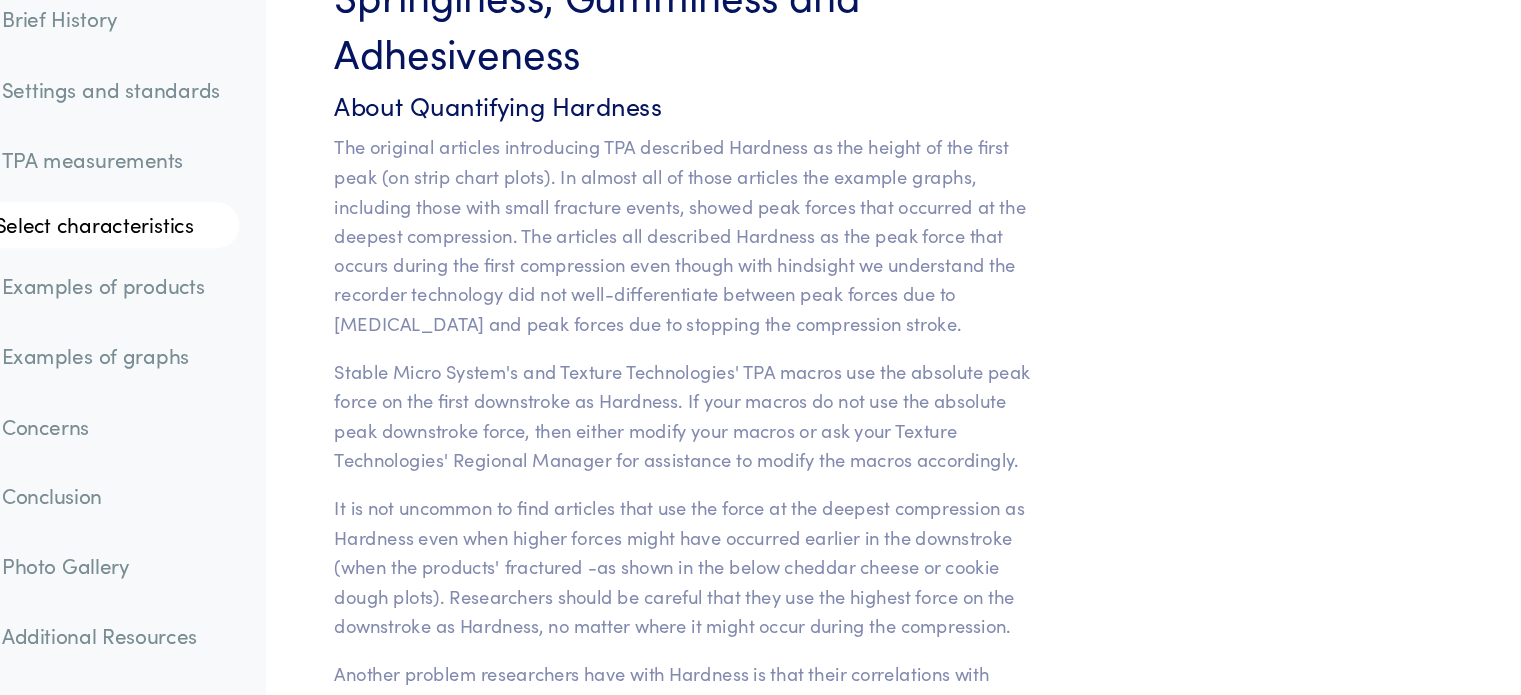 scroll, scrollTop: 15702, scrollLeft: 0, axis: vertical 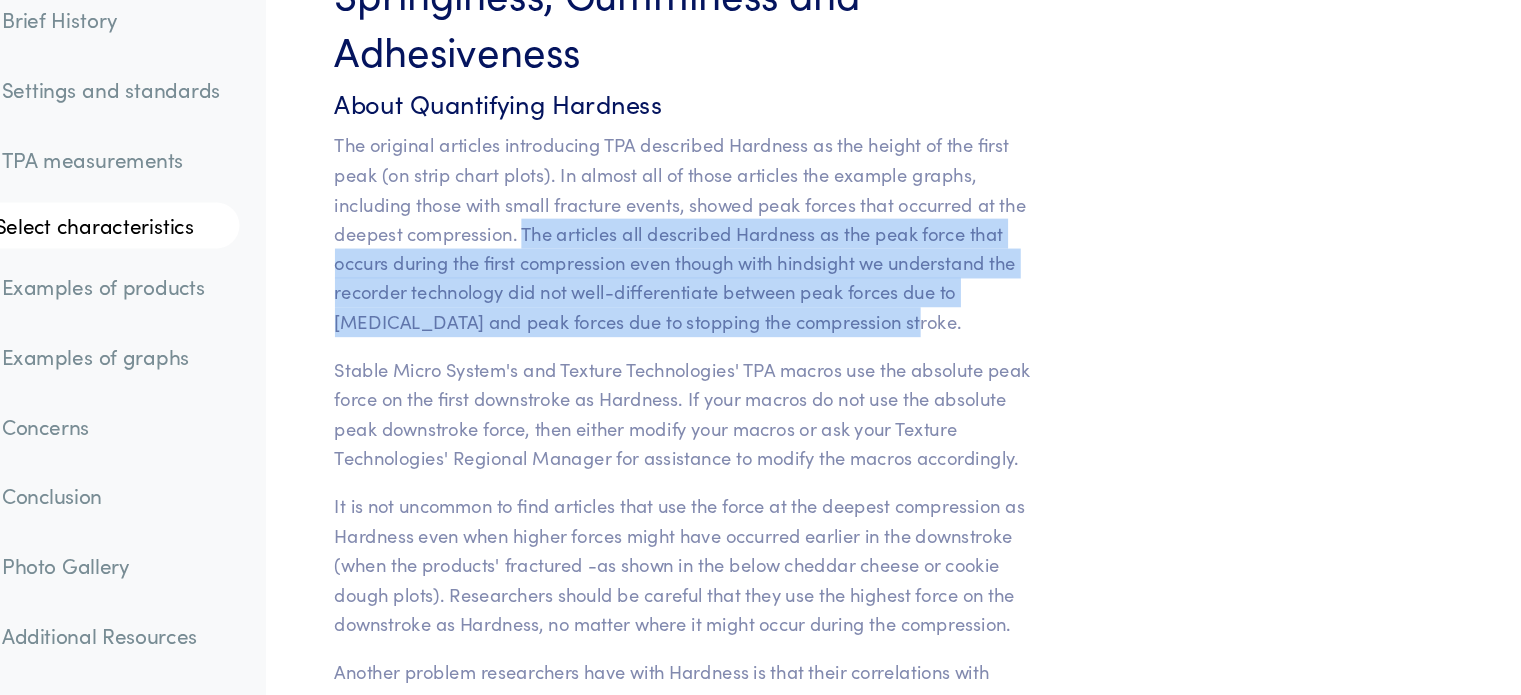 drag, startPoint x: 910, startPoint y: 318, endPoint x: 651, endPoint y: 237, distance: 271.3706 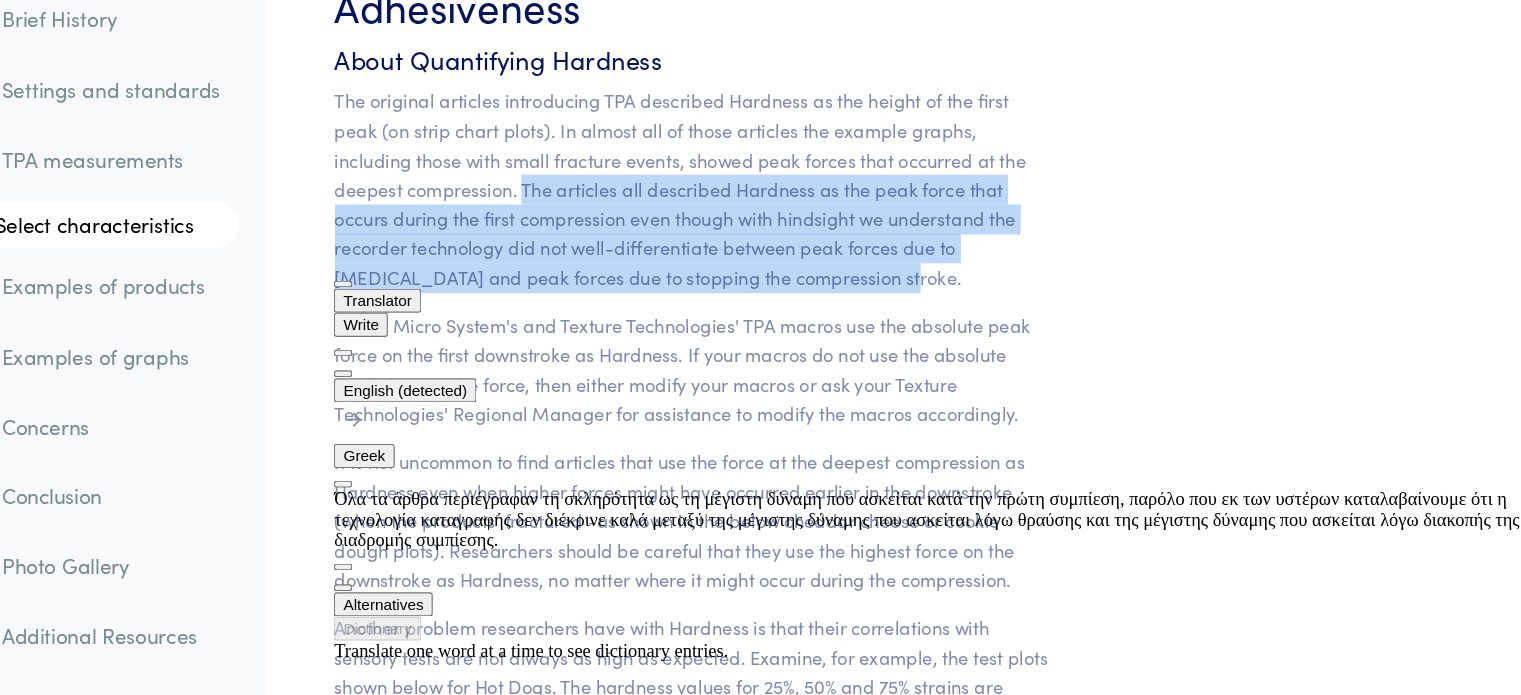 scroll, scrollTop: 15741, scrollLeft: 0, axis: vertical 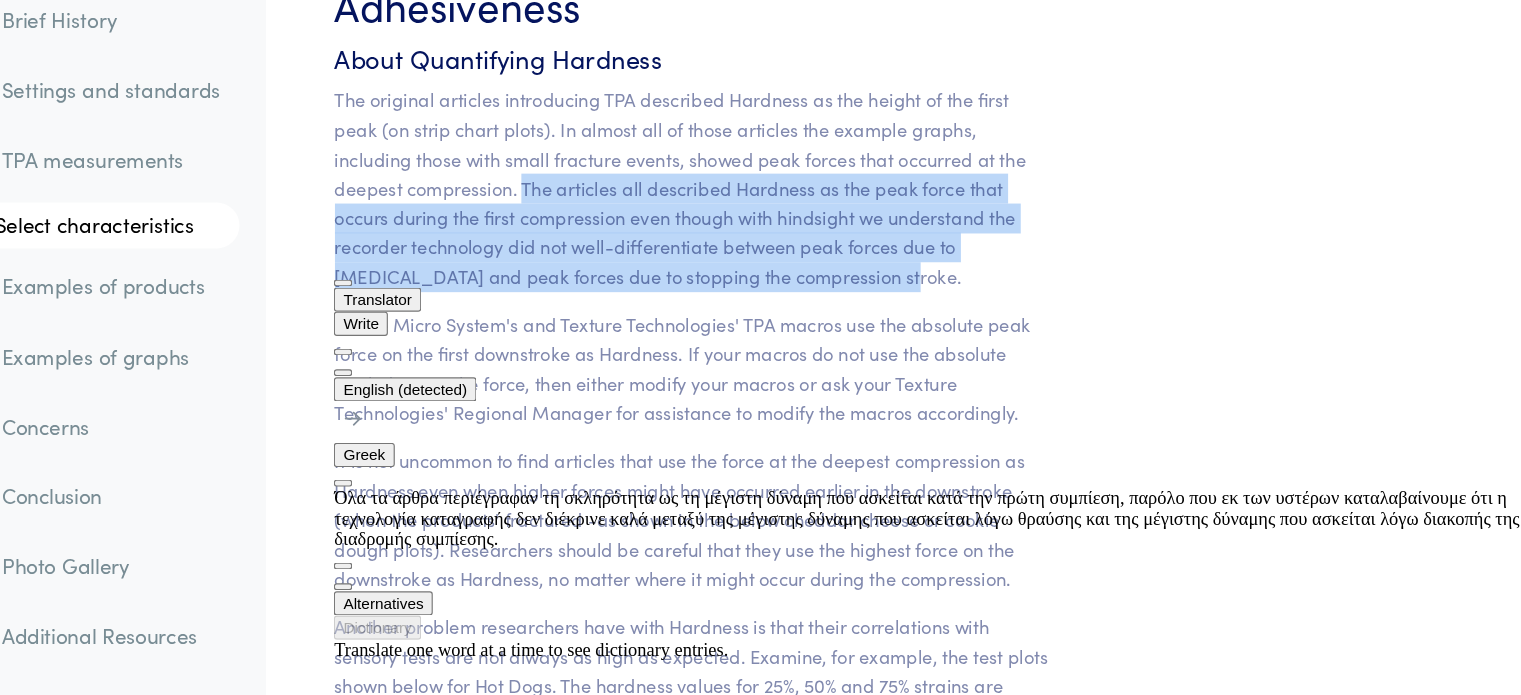 click at bounding box center [498, 414] 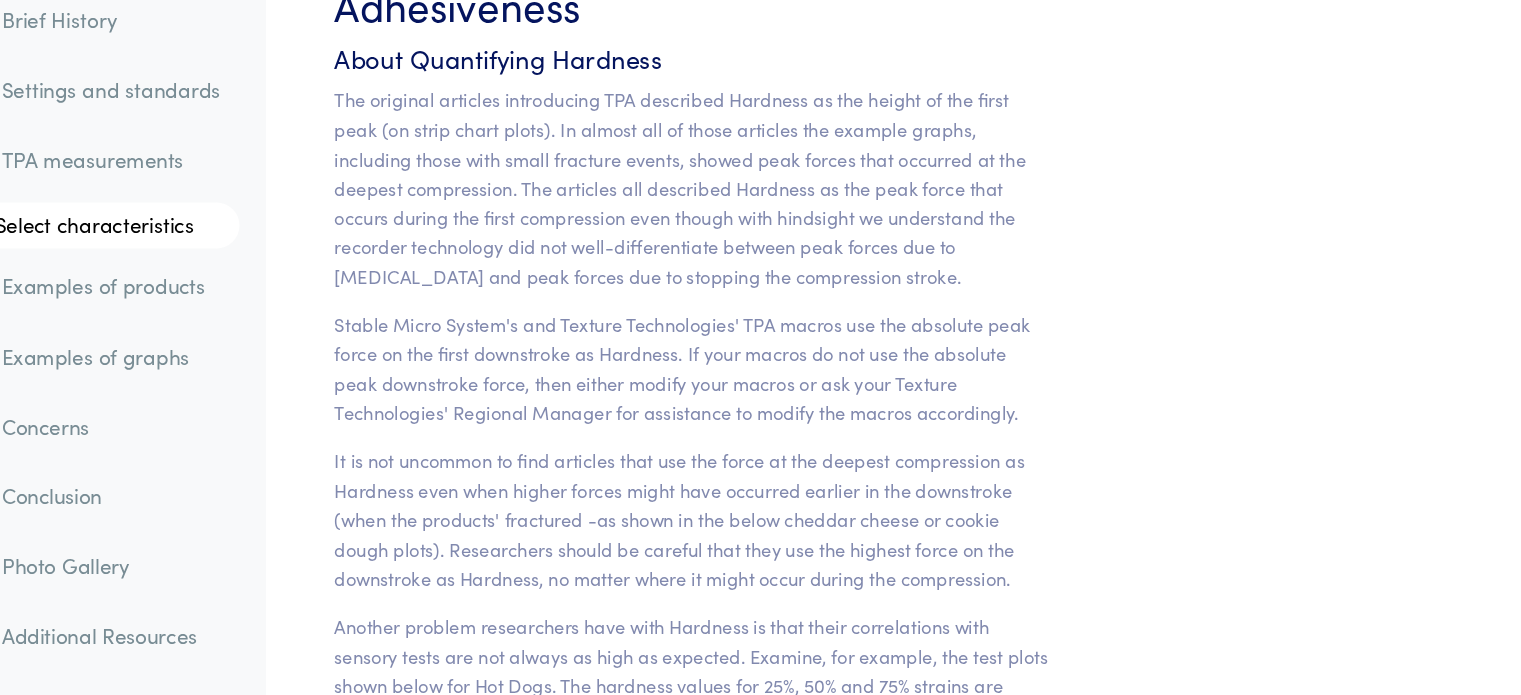click on "Stable Micro System's and Texture Technologies' TPA macros use the absolute peak force on the first downstroke as Hardness. If your macros do not use the absolute peak downstroke force, then either modify your macros or ask your Texture Technologies' Regional Manager for assistance to modify the macros accordingly." at bounding box center (802, 411) 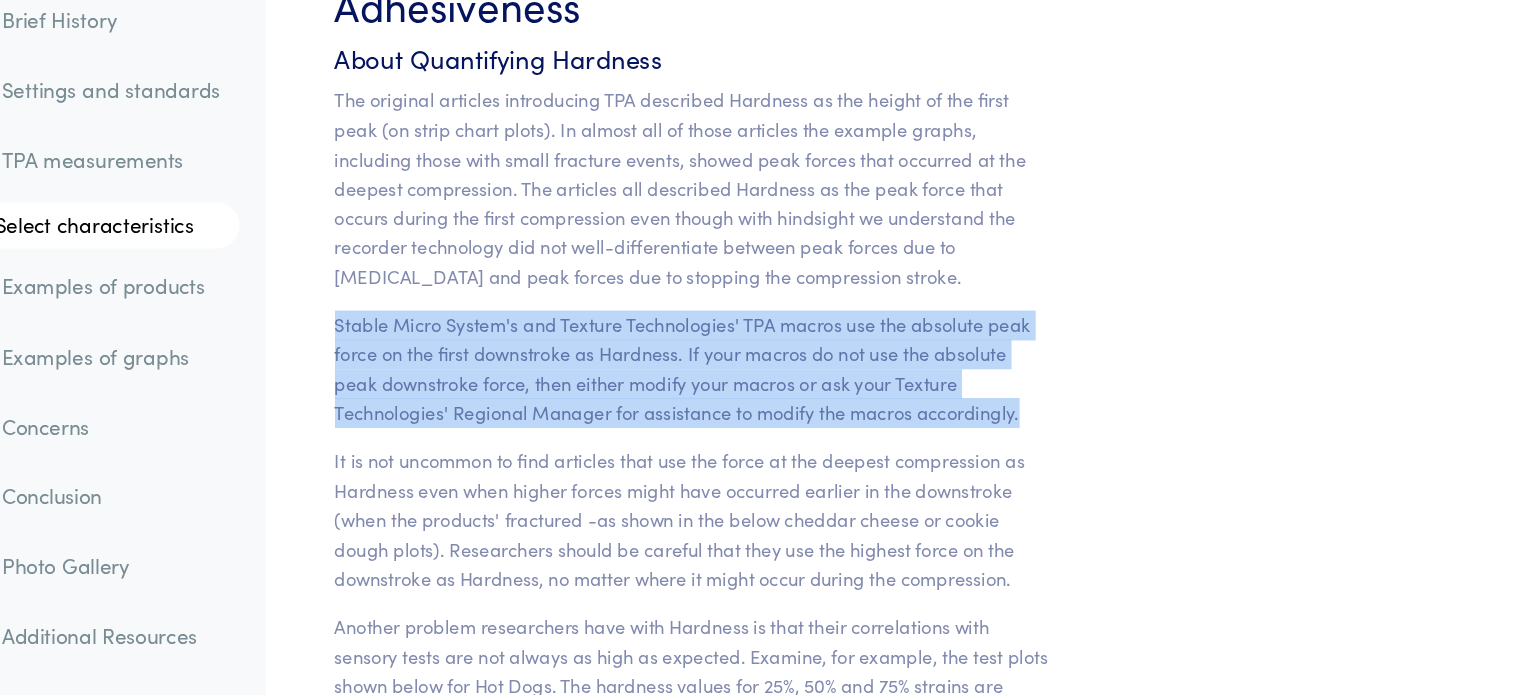 drag, startPoint x: 1087, startPoint y: 398, endPoint x: 456, endPoint y: 319, distance: 635.9261 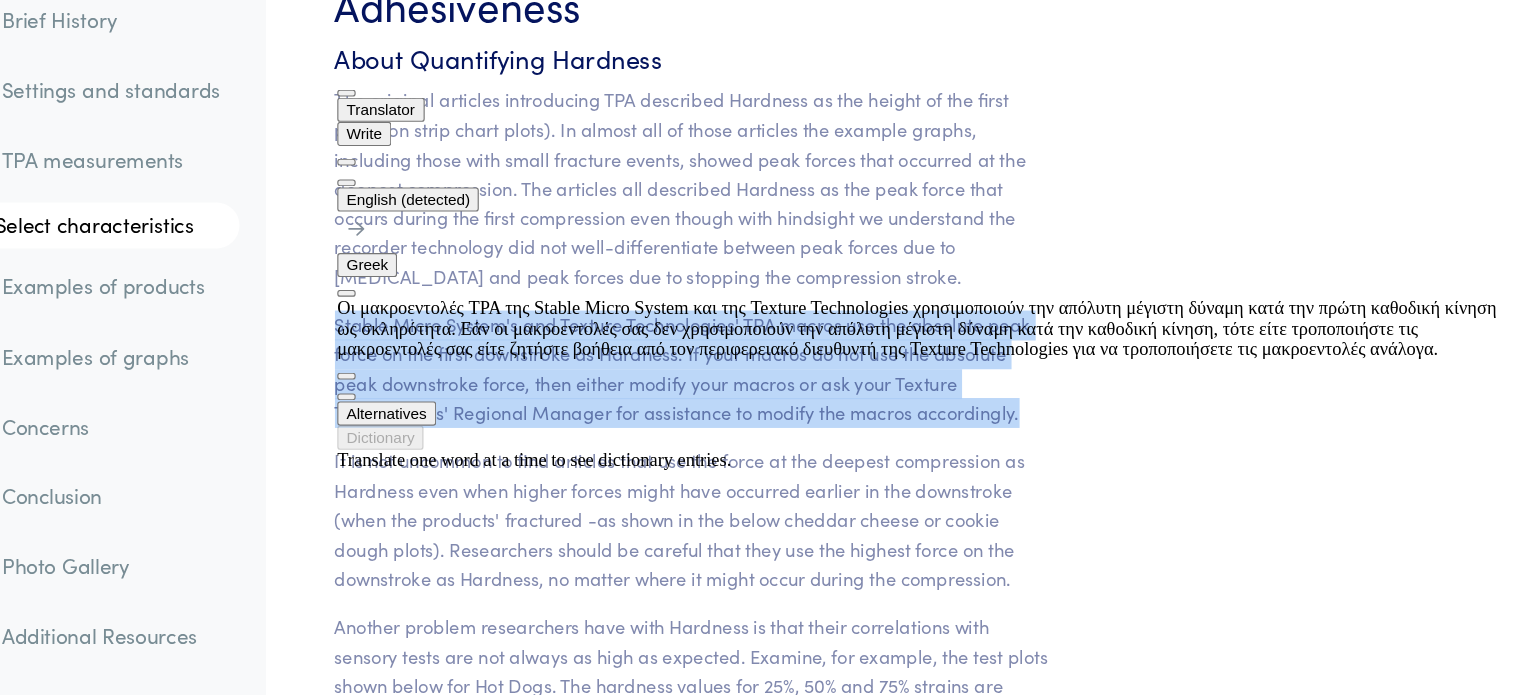 click at bounding box center [501, 249] 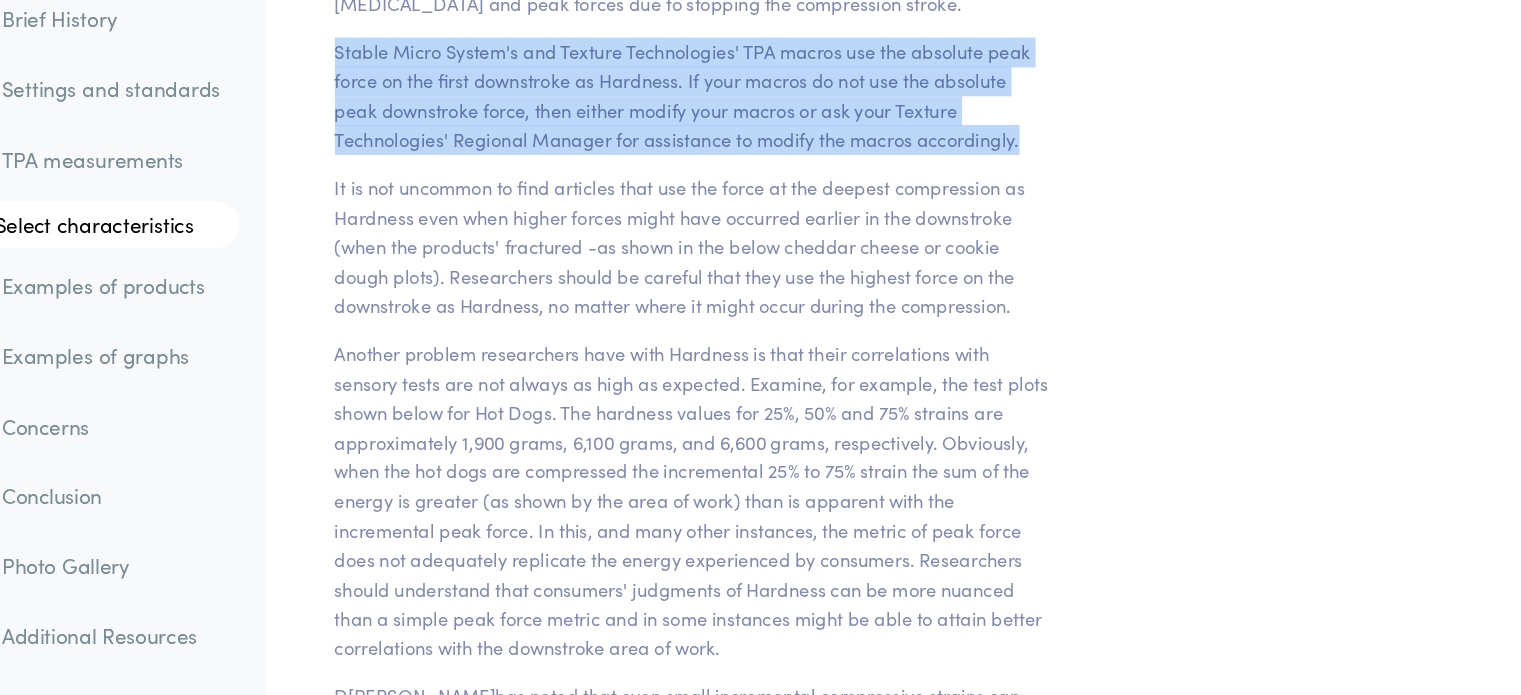 scroll, scrollTop: 15986, scrollLeft: 0, axis: vertical 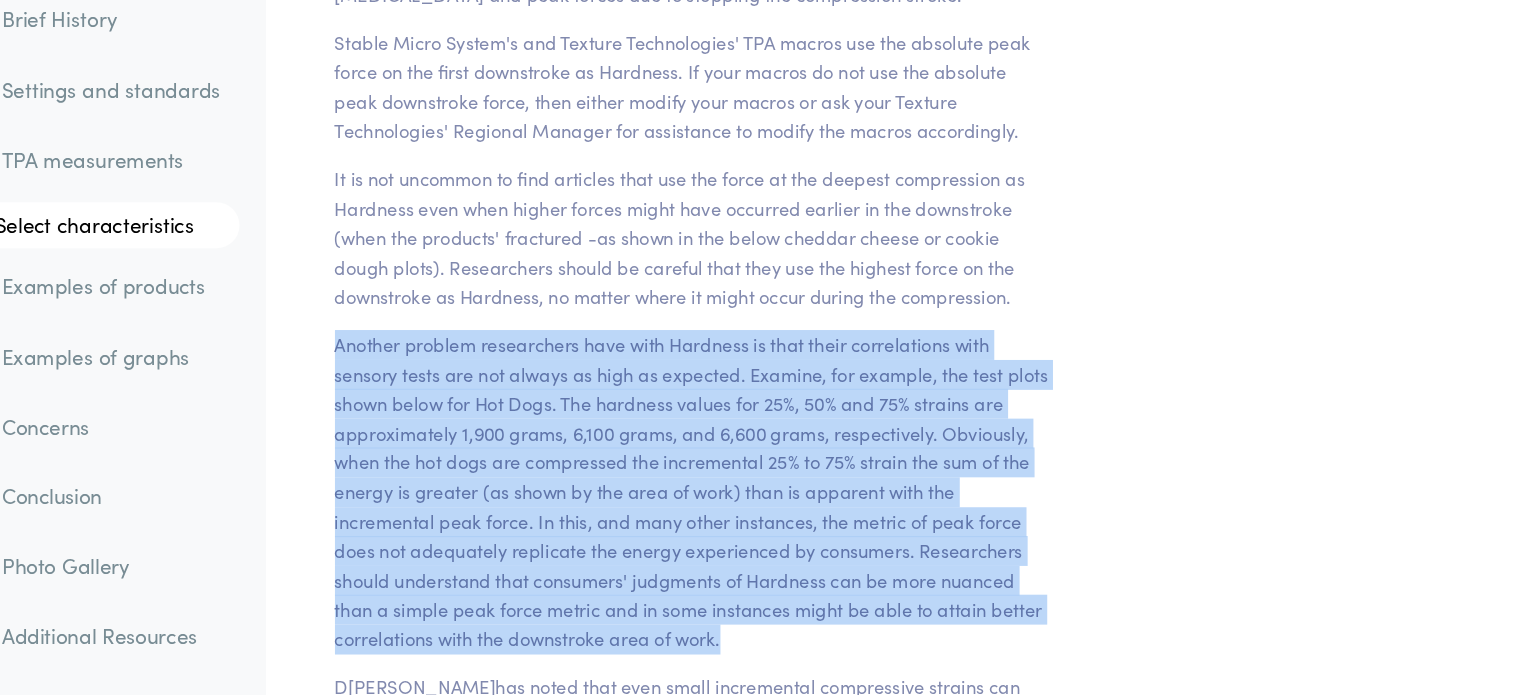 drag, startPoint x: 491, startPoint y: 339, endPoint x: 838, endPoint y: 595, distance: 431.2134 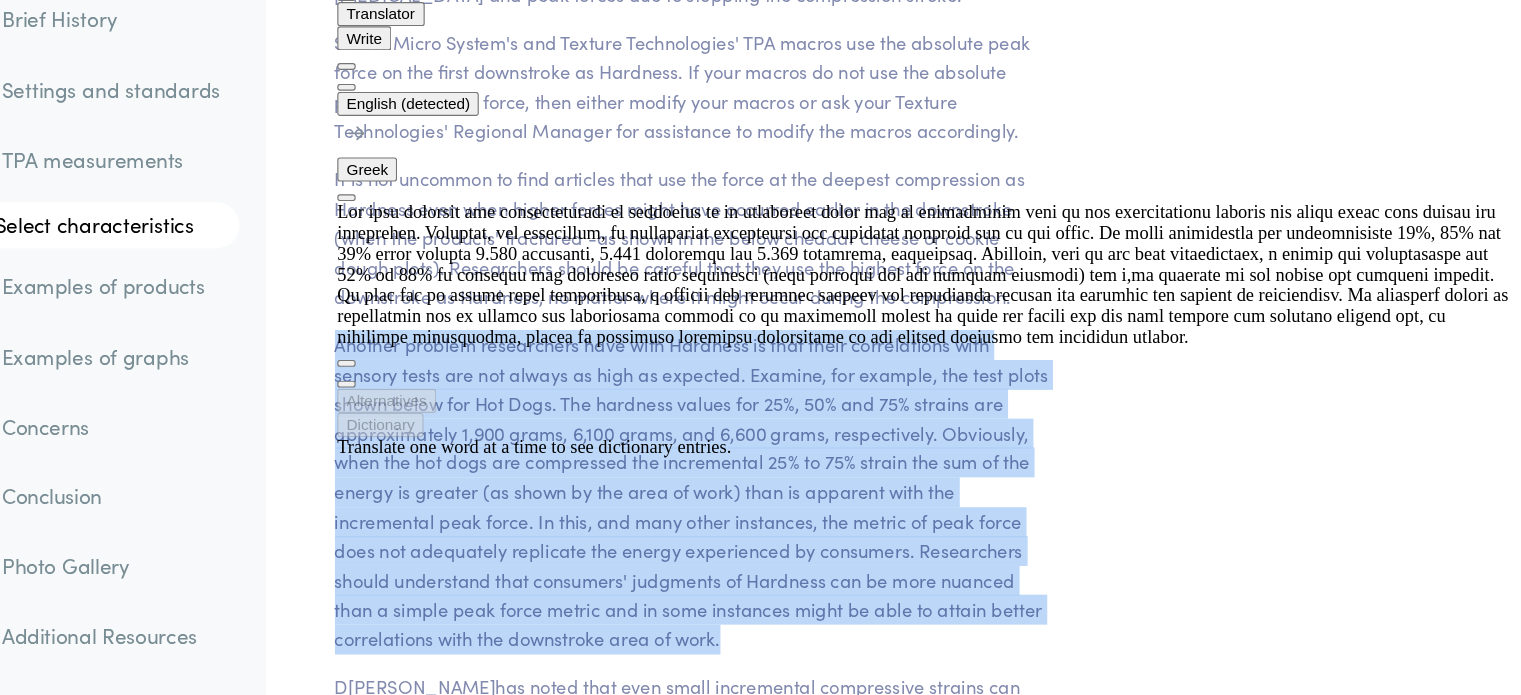 scroll, scrollTop: 36, scrollLeft: 0, axis: vertical 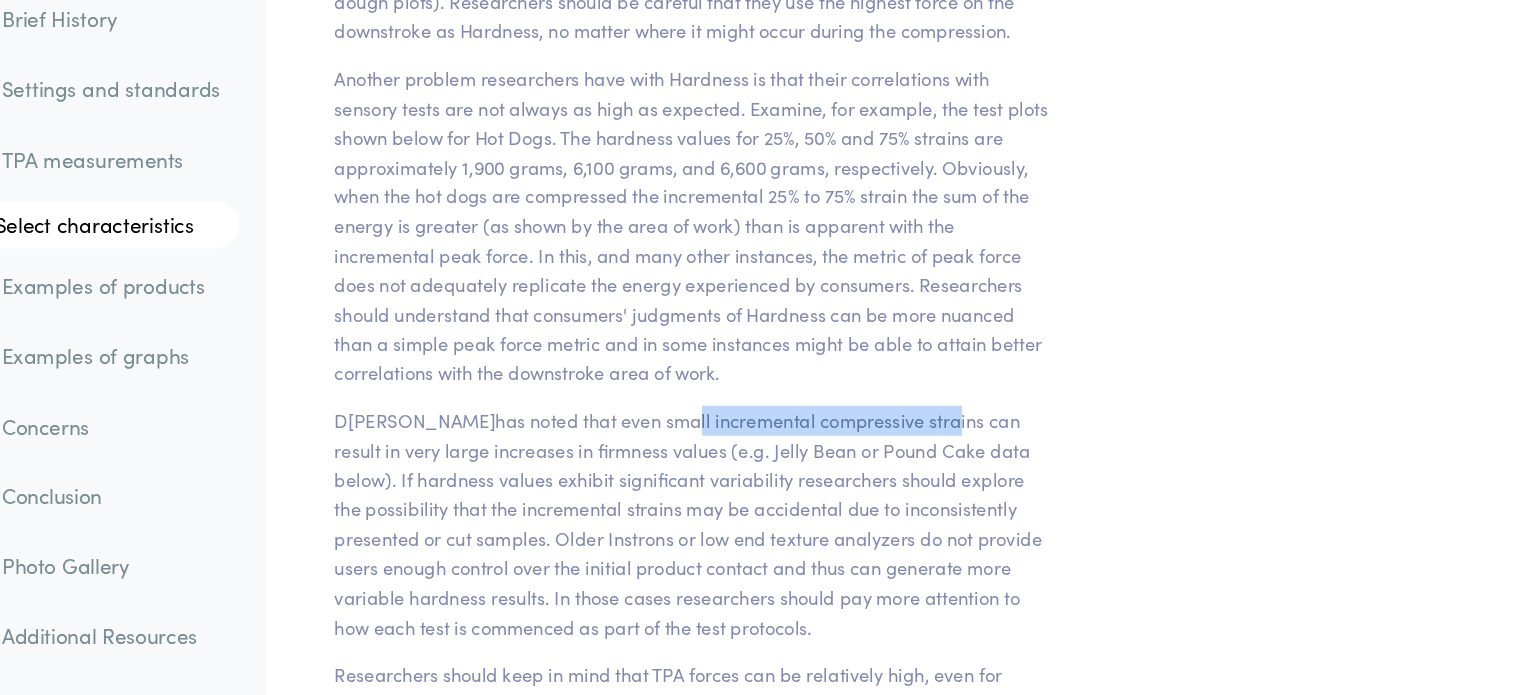 drag, startPoint x: 763, startPoint y: 405, endPoint x: 994, endPoint y: 409, distance: 231.03462 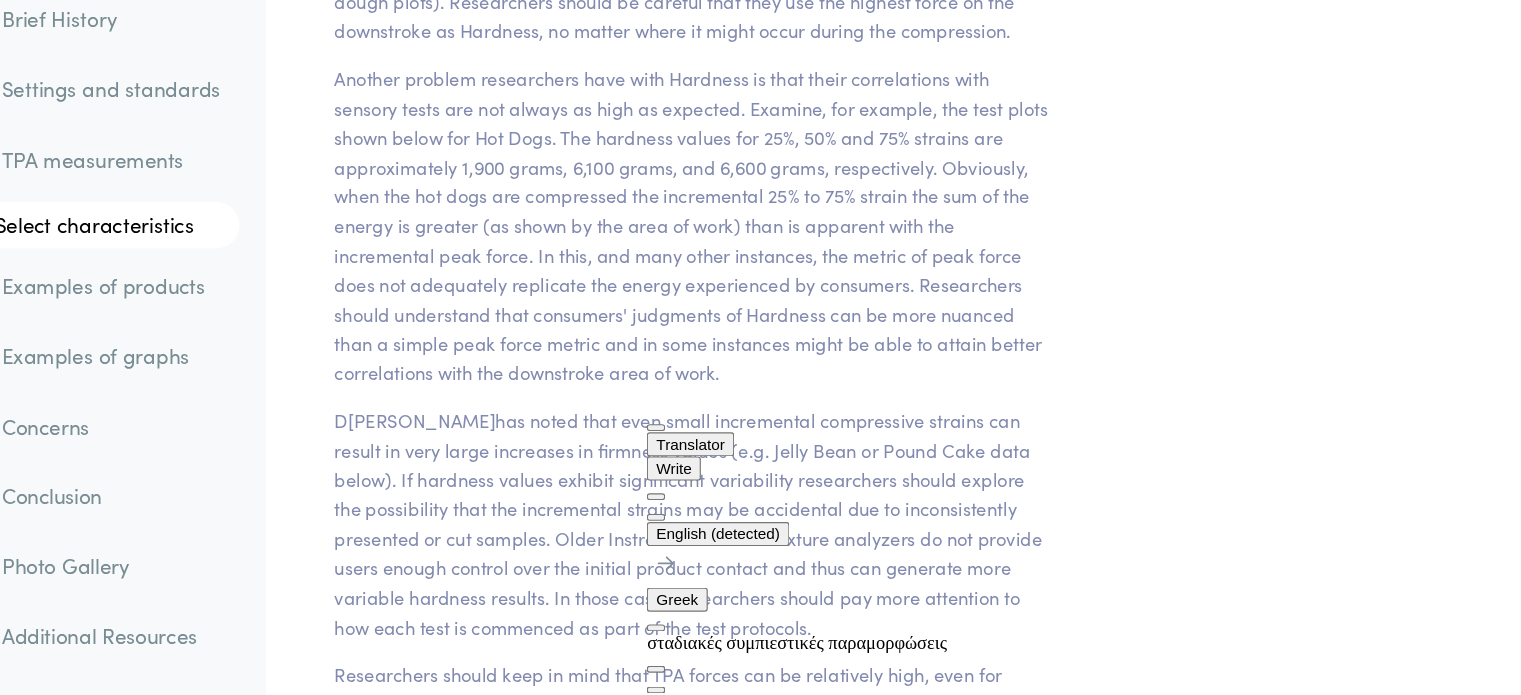 click on "D[PERSON_NAME]has noted that even small incremental compressive strains can result in very large increases in firmness values (e.g. Jelly Bean or Pound Cake data below). If hardness values exhibit significant variability researchers should explore the possibility that the incremental strains may be accidental due to inconsistently presented or cut samples. Older Instrons or low end texture analyzers do not provide users enough control over the initial product contact and thus can generate more variable hardness results. In those cases researchers should pay more attention to how each test is commenced as part of the test protocols." at bounding box center (802, 545) 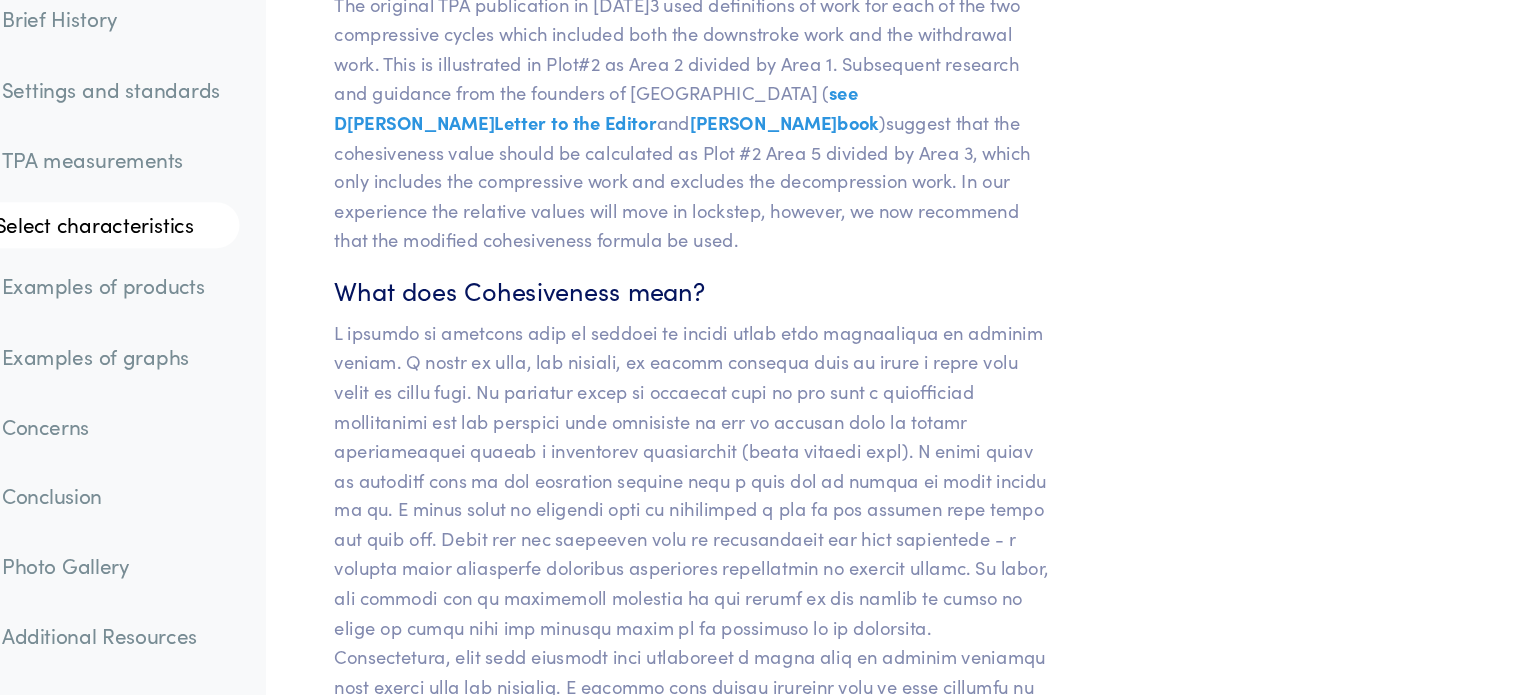 scroll, scrollTop: 17008, scrollLeft: 0, axis: vertical 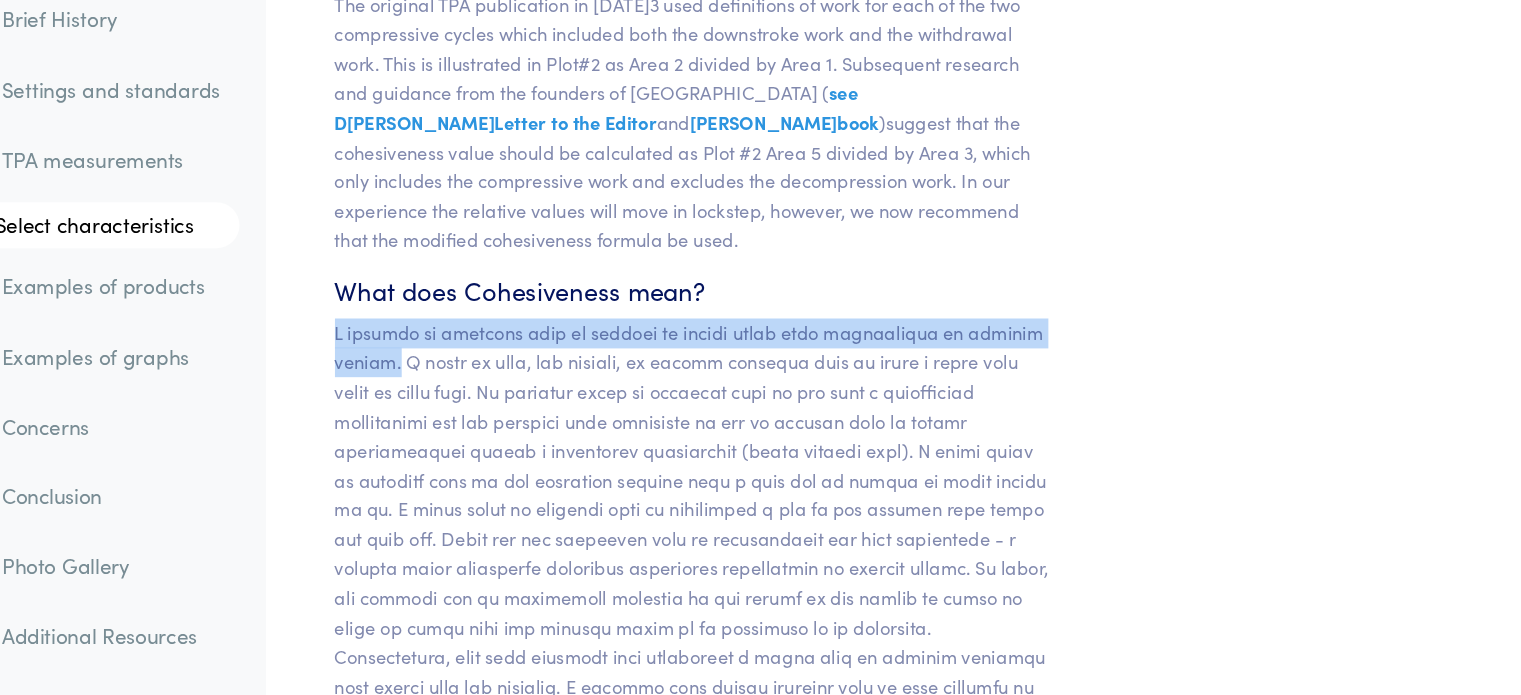 drag, startPoint x: 535, startPoint y: 352, endPoint x: 494, endPoint y: 320, distance: 52.009613 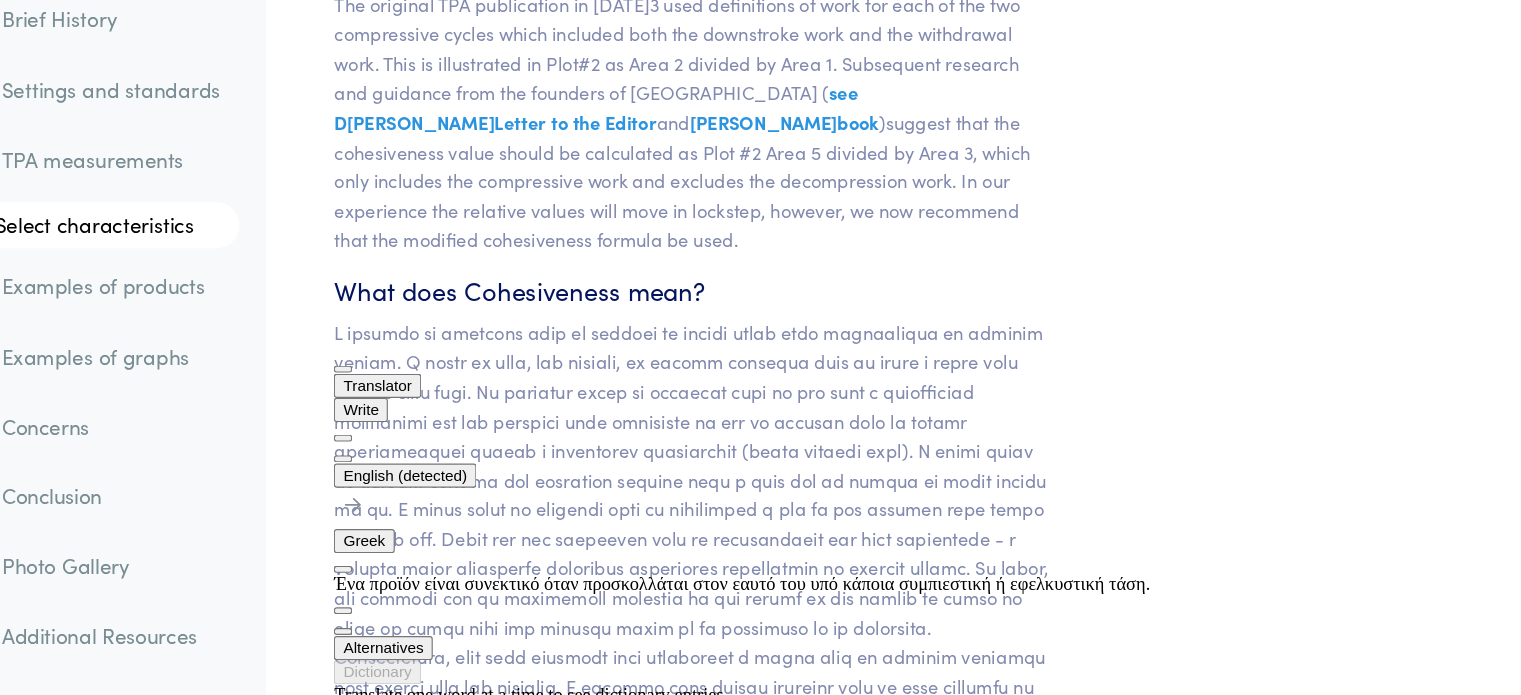 click on "What does Cohesiveness mean?" at bounding box center (802, 343) 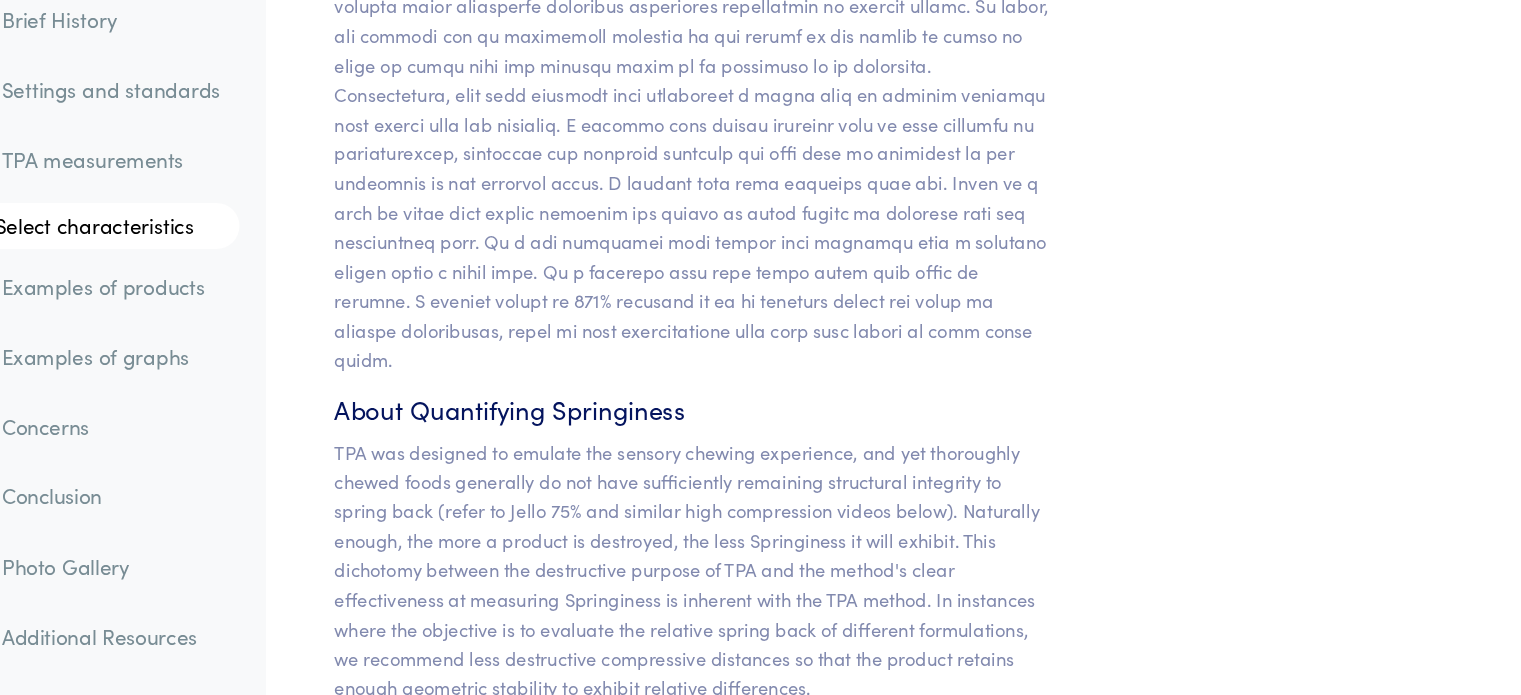 scroll, scrollTop: 17534, scrollLeft: 0, axis: vertical 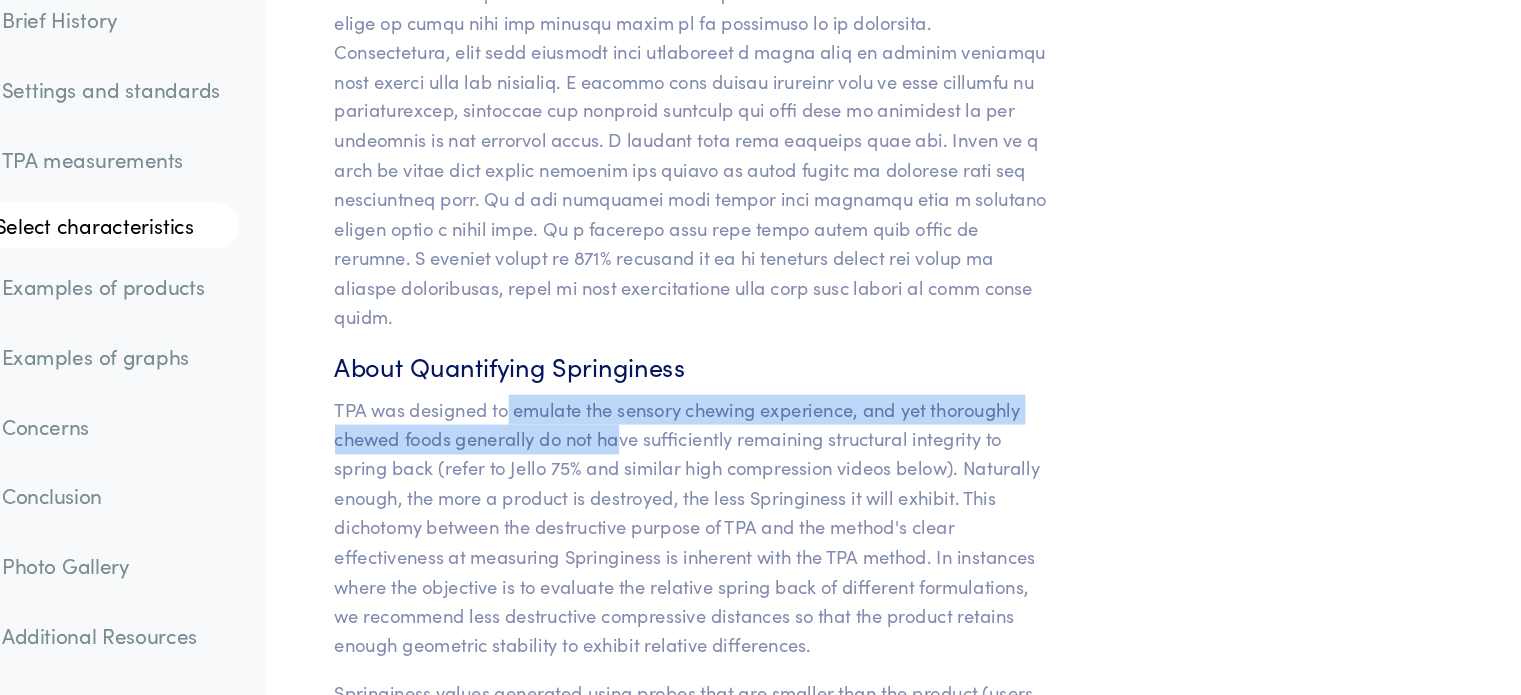 drag, startPoint x: 639, startPoint y: 368, endPoint x: 734, endPoint y: 382, distance: 96.02604 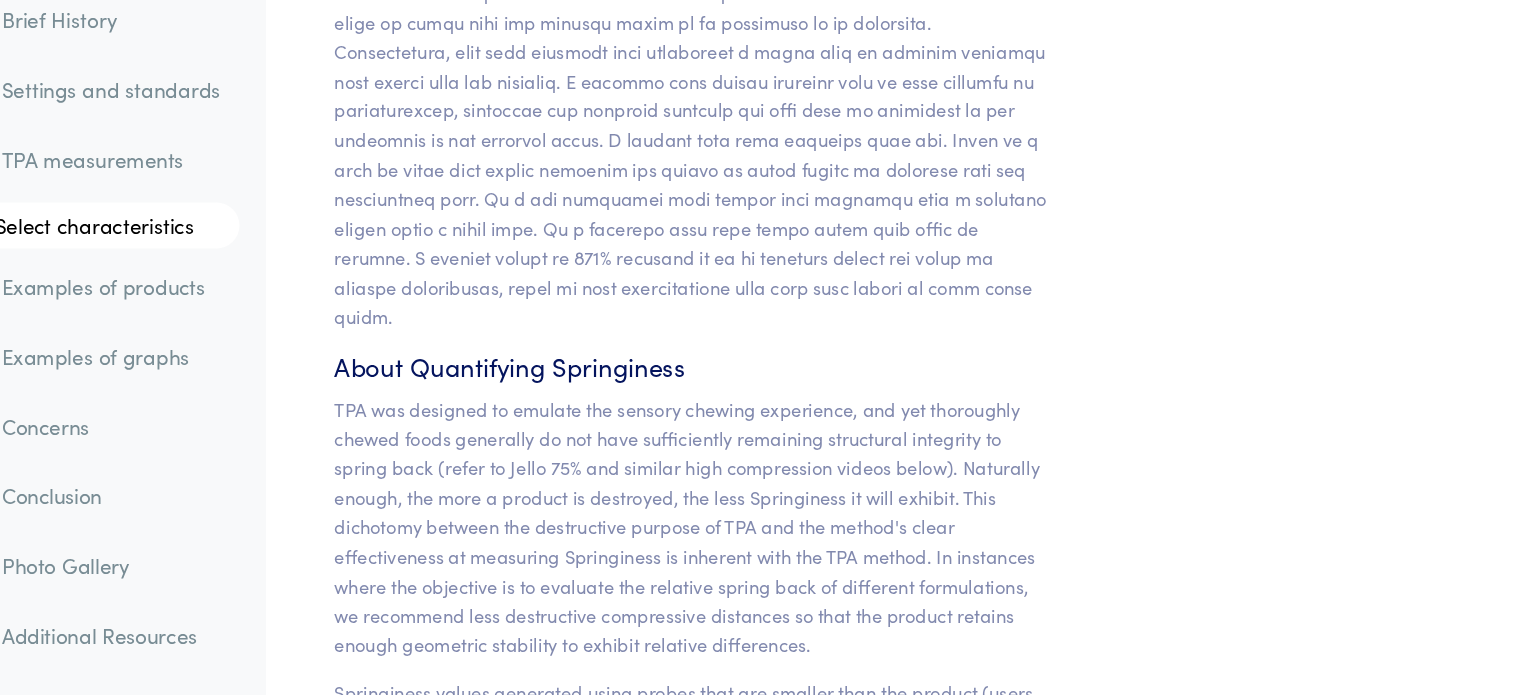 drag, startPoint x: 649, startPoint y: 371, endPoint x: 711, endPoint y: 370, distance: 62.008064 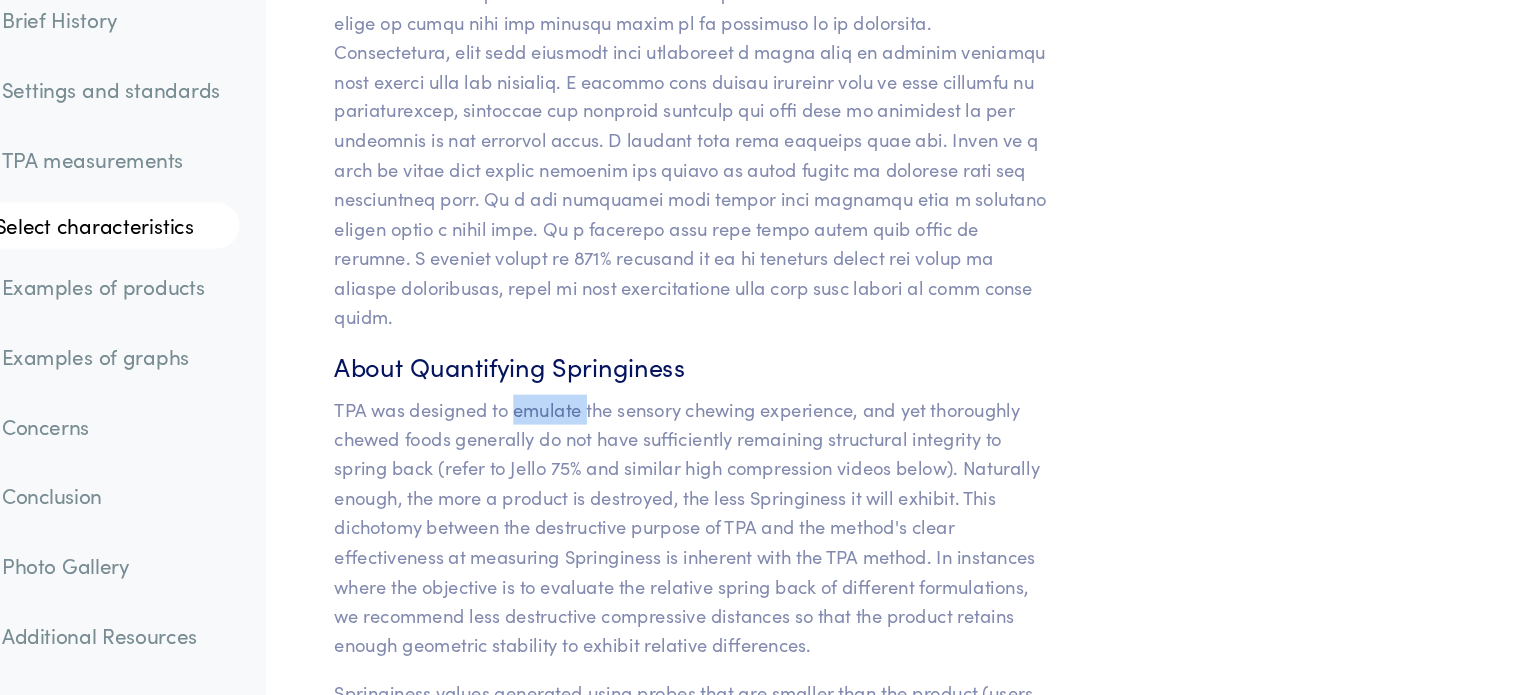 click on "TPA was designed to emulate the sensory chewing experience, and yet thoroughly chewed foods generally do not have sufficiently remaining structural integrity to spring back (refer to Jello 75% and similar high compression videos below). Naturally enough, the more a product is destroyed, the less Springiness it will exhibit. This dichotomy between the destructive purpose of TPA and the method's clear effectiveness at measuring Springiness is inherent with the TPA method. In instances where the objective is to evaluate the relative spring back of different formulations, we recommend less destructive compressive distances so that the product retains enough geometric stability to exhibit relative differences." at bounding box center [802, 548] 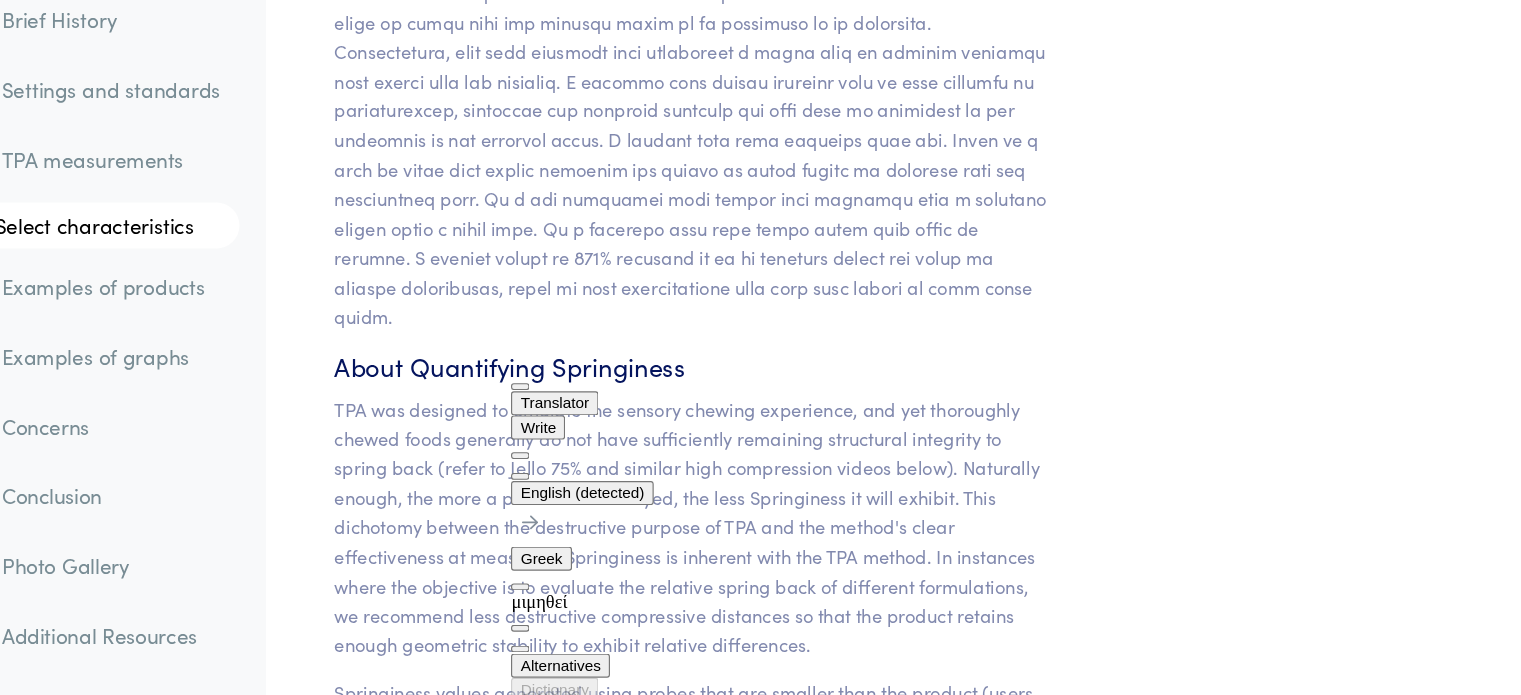 click on "About Quantifying Springiness" at bounding box center [802, 409] 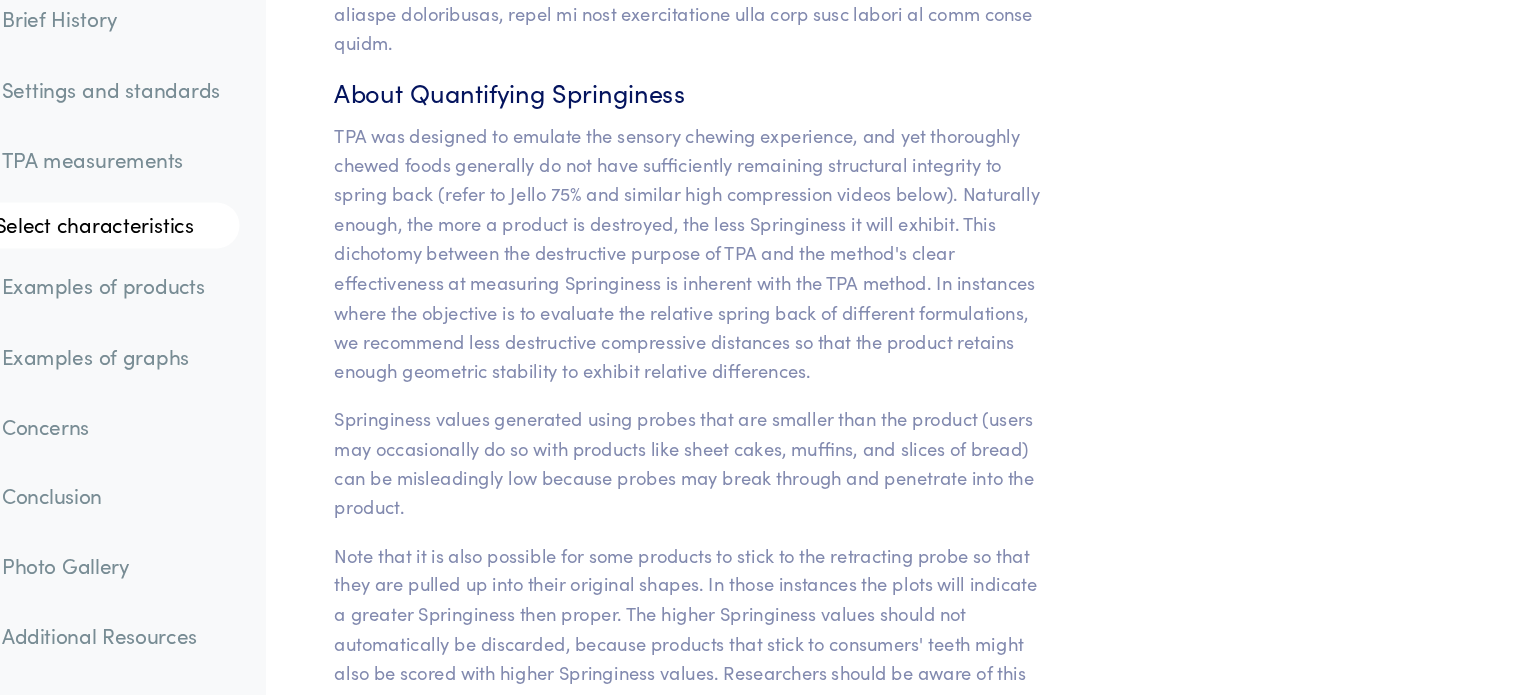scroll, scrollTop: 17790, scrollLeft: 0, axis: vertical 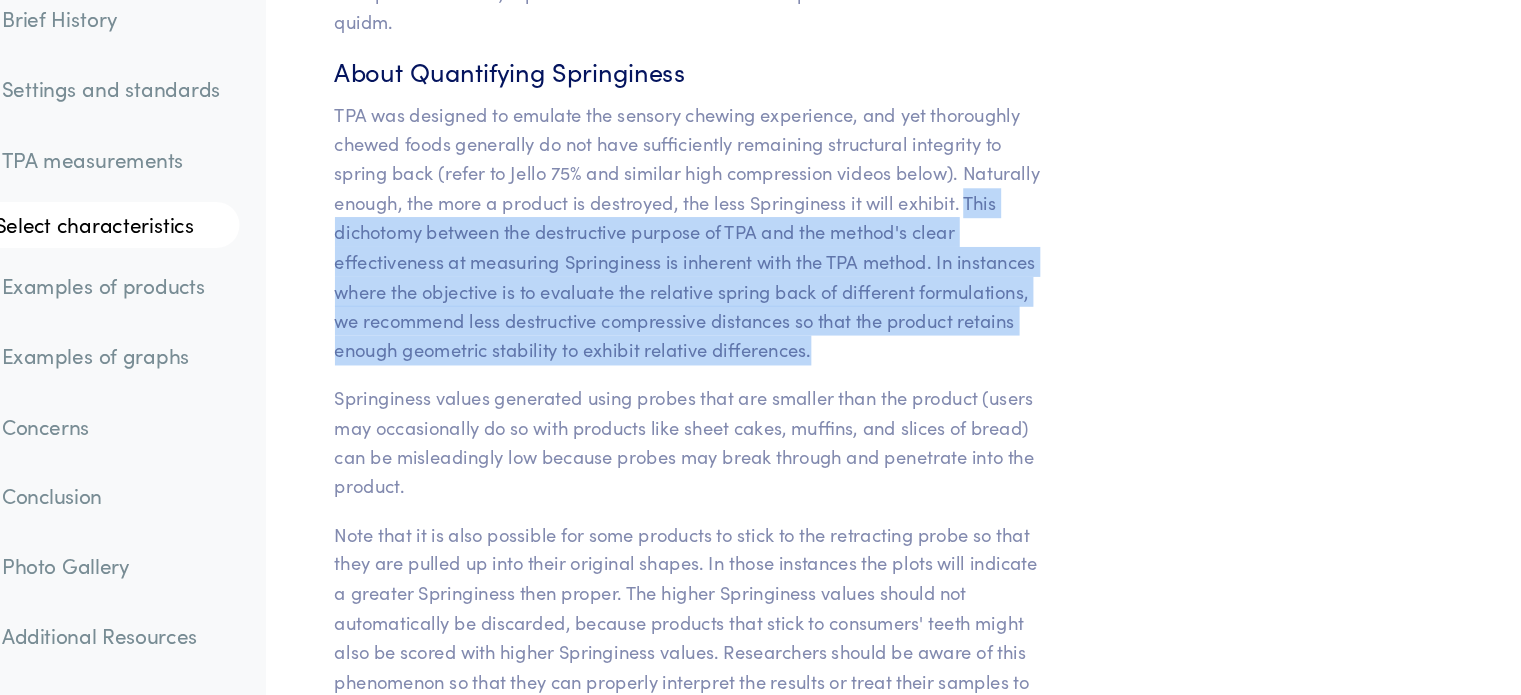 drag, startPoint x: 1039, startPoint y: 186, endPoint x: 1053, endPoint y: 307, distance: 121.80723 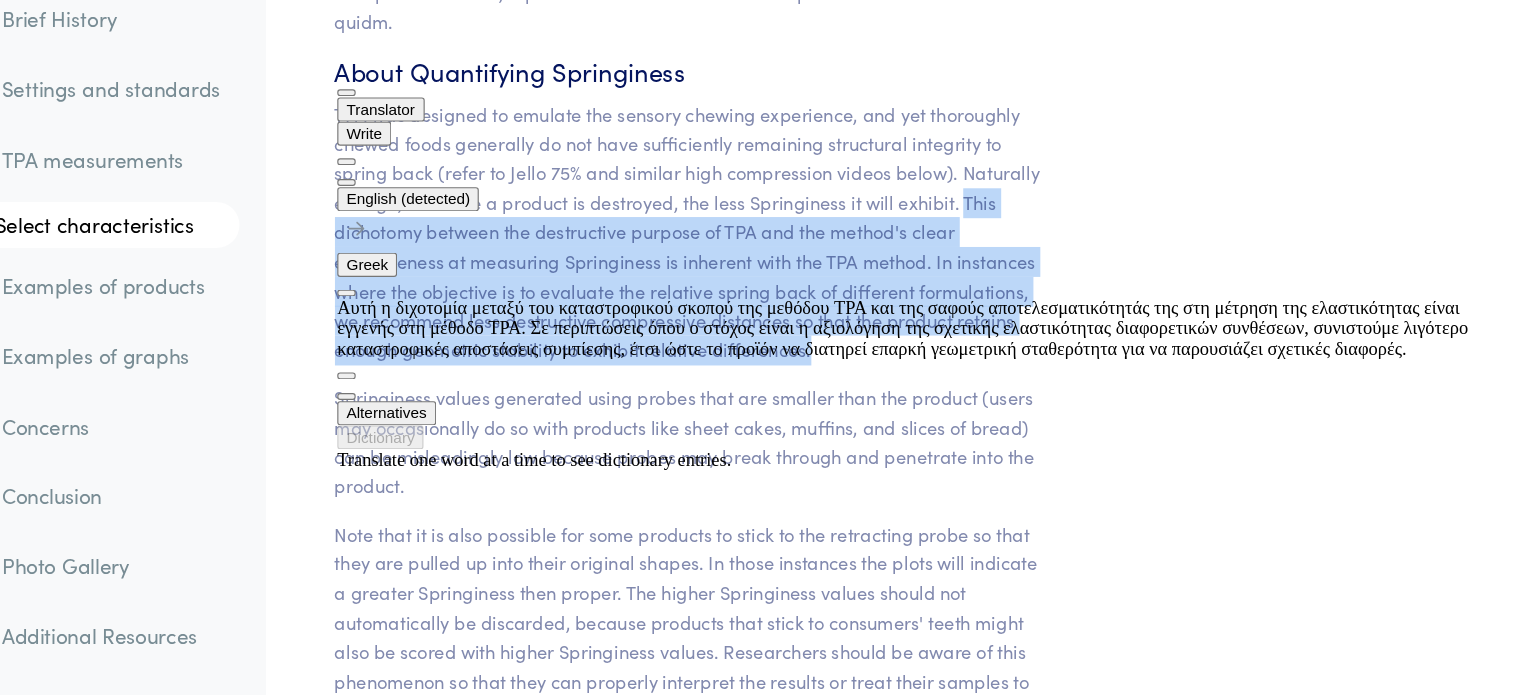 click on "TPA was designed to emulate the sensory chewing experience, and yet thoroughly chewed foods generally do not have sufficiently remaining structural integrity to spring back (refer to Jello 75% and similar high compression videos below). Naturally enough, the more a product is destroyed, the less Springiness it will exhibit. This dichotomy between the destructive purpose of TPA and the method's clear effectiveness at measuring Springiness is inherent with the TPA method. In instances where the objective is to evaluate the relative spring back of different formulations, we recommend less destructive compressive distances so that the product retains enough geometric stability to exhibit relative differences." at bounding box center (802, 292) 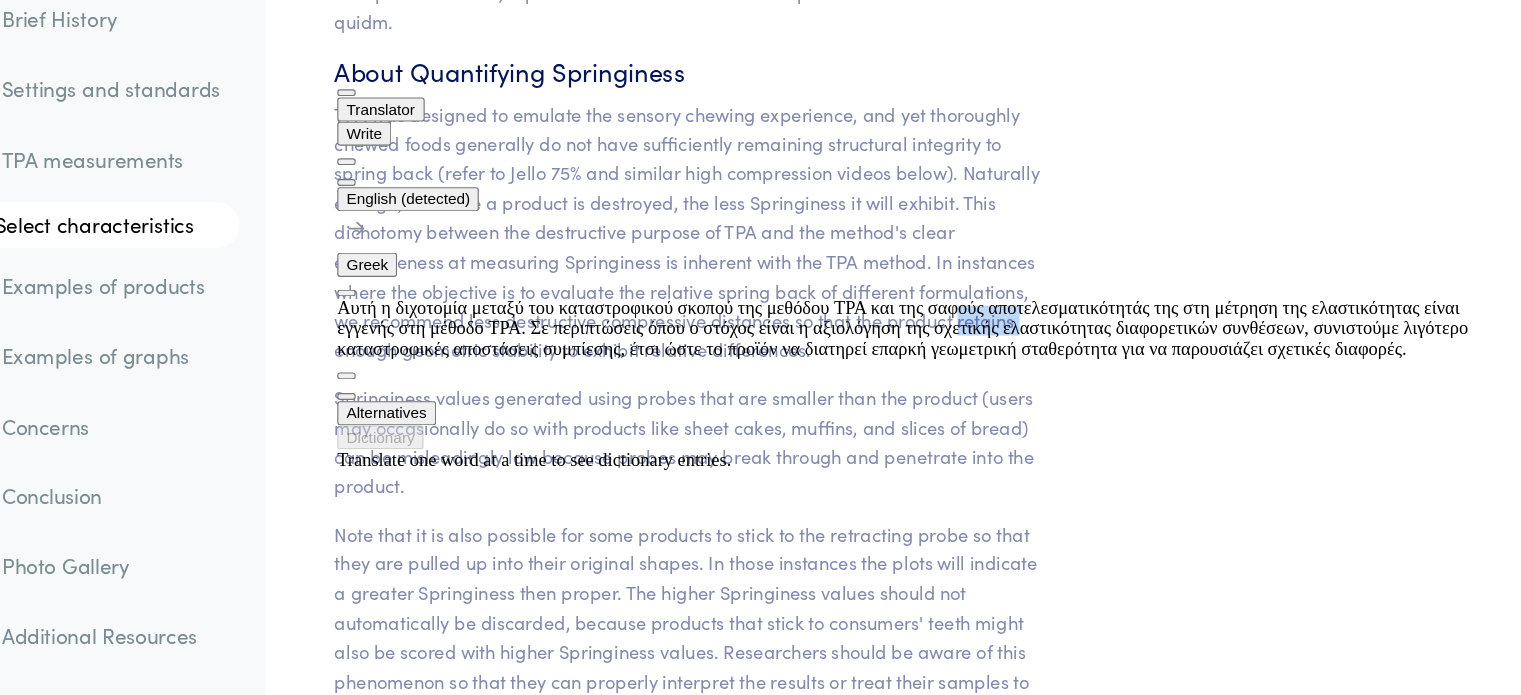 click on "TPA was designed to emulate the sensory chewing experience, and yet thoroughly chewed foods generally do not have sufficiently remaining structural integrity to spring back (refer to Jello 75% and similar high compression videos below). Naturally enough, the more a product is destroyed, the less Springiness it will exhibit. This dichotomy between the destructive purpose of TPA and the method's clear effectiveness at measuring Springiness is inherent with the TPA method. In instances where the objective is to evaluate the relative spring back of different formulations, we recommend less destructive compressive distances so that the product retains enough geometric stability to exhibit relative differences." at bounding box center [802, 292] 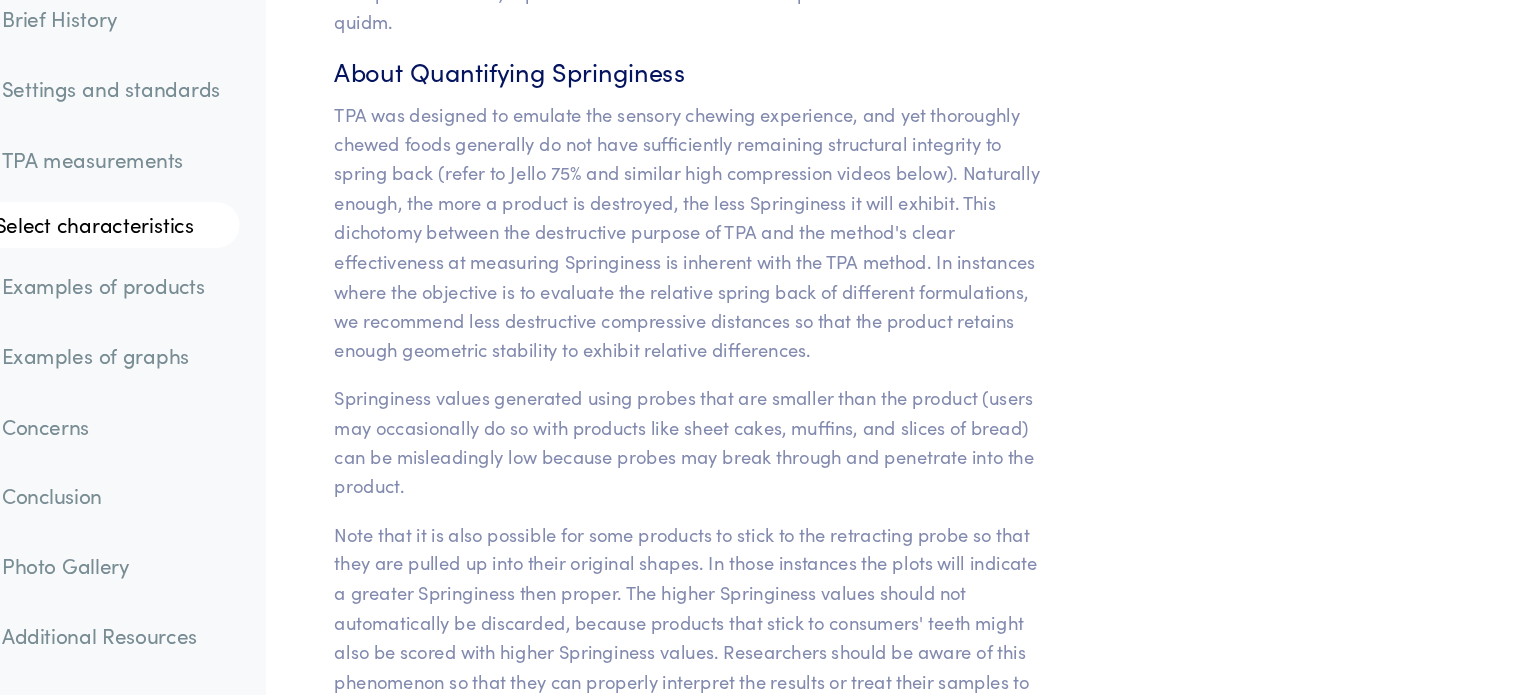 click on "Chapter V
Discussion of Hardness, Cohesiveness, Springiness, Gumminess and Adhesiveness
About Quantifying Hardness
The original articles introducing TPA described Hardness as the height of the first peak (on strip chart plots). In almost all of those articles the example graphs, including those with small fracture events, showed peak forces that occurred at the deepest compression. The articles all described Hardness as the peak force that occurs during the first compression even though with hindsight we understand the recorder technology did not well-differentiate between peak forces due to [MEDICAL_DATA] and peak forces due to stopping the compression stroke.
About Quantifying Cohesiveness
see D[PERSON_NAME]Letter to the Editor  and  [PERSON_NAME]book )
Abstract" at bounding box center [802, -81] 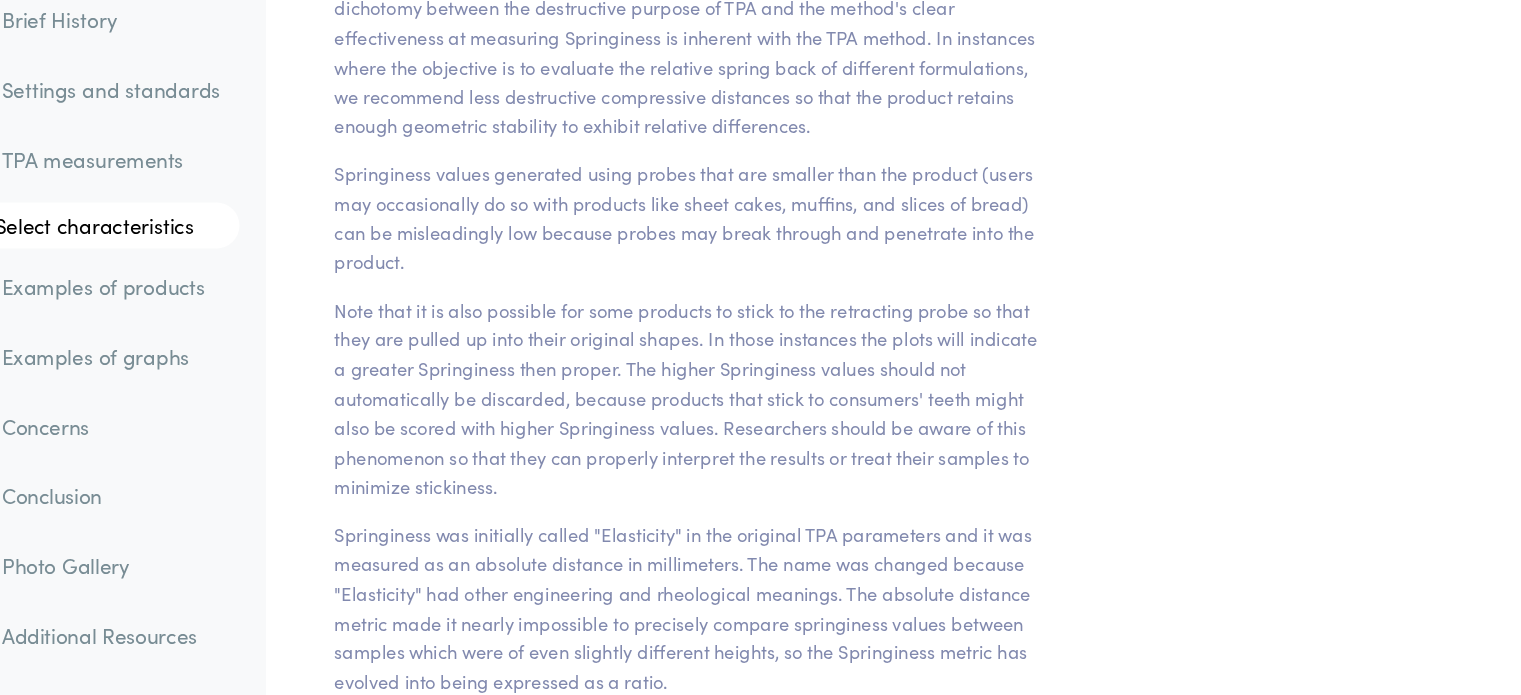 scroll, scrollTop: 17986, scrollLeft: 0, axis: vertical 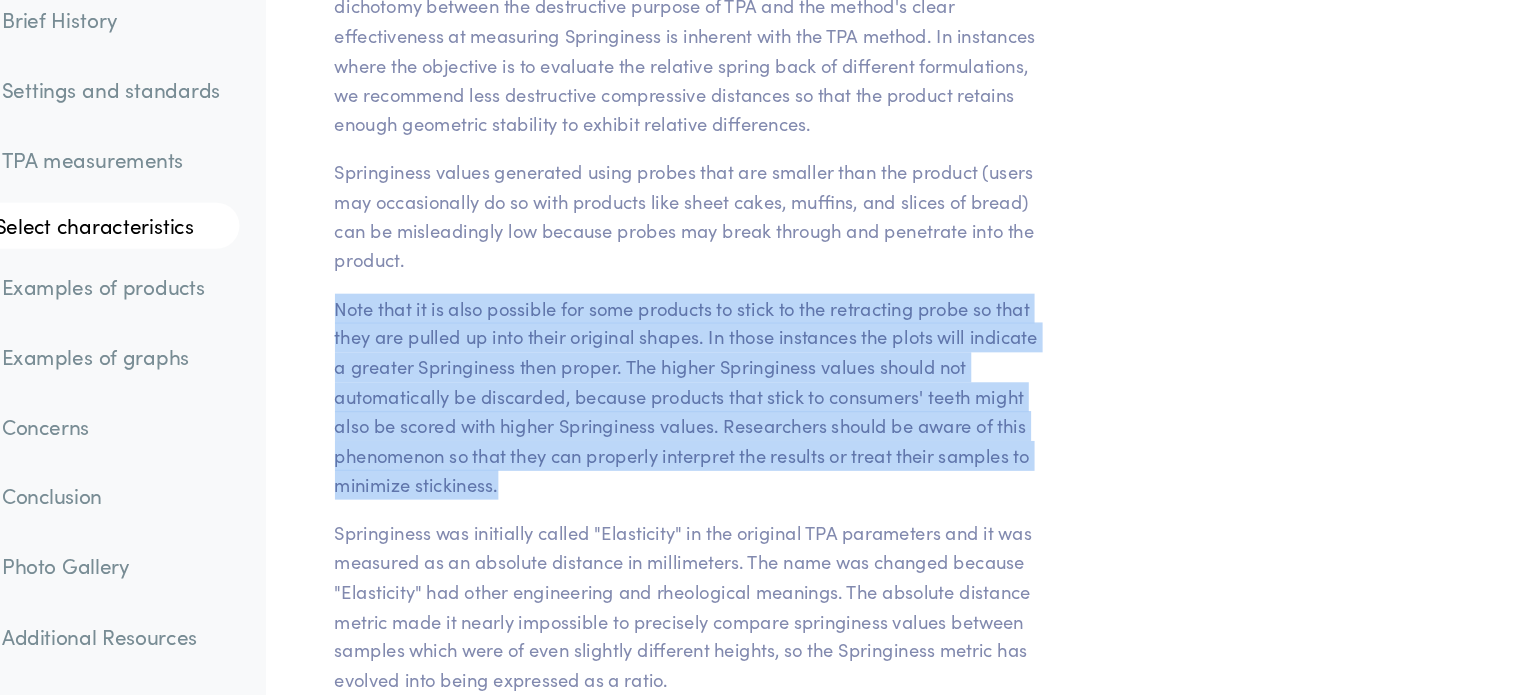 drag, startPoint x: 488, startPoint y: 279, endPoint x: 667, endPoint y: 433, distance: 236.1292 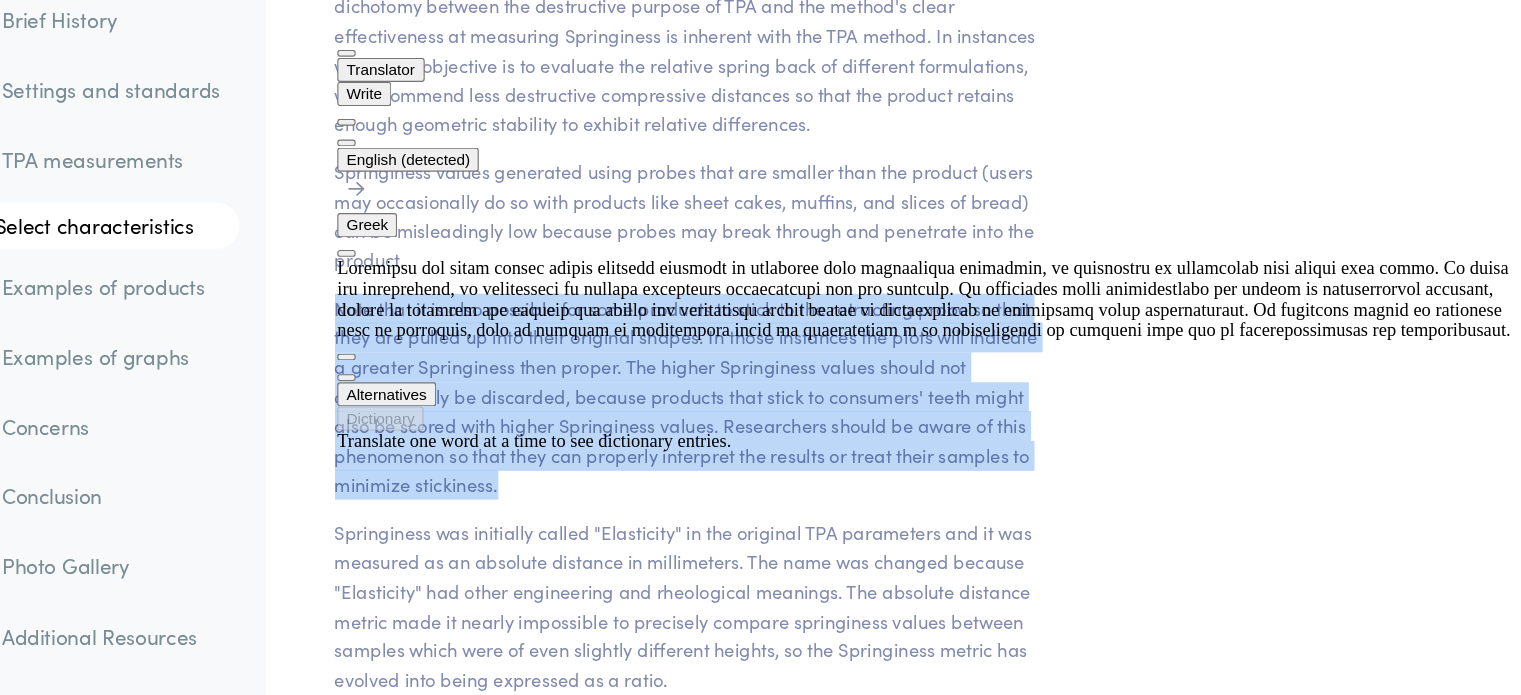 click on "Note that it is also possible for some products to stick to the retracting probe so that they are pulled up into their original shapes. In those instances the plots will indicate a greater Springiness then proper. The higher Springiness values should not automatically be discarded, because products that stick to consumers' teeth might also be scored with higher Springiness values. Researchers should be aware of this phenomenon so that they can properly interpret the results or treat their samples to minimize stickiness." at bounding box center [802, 435] 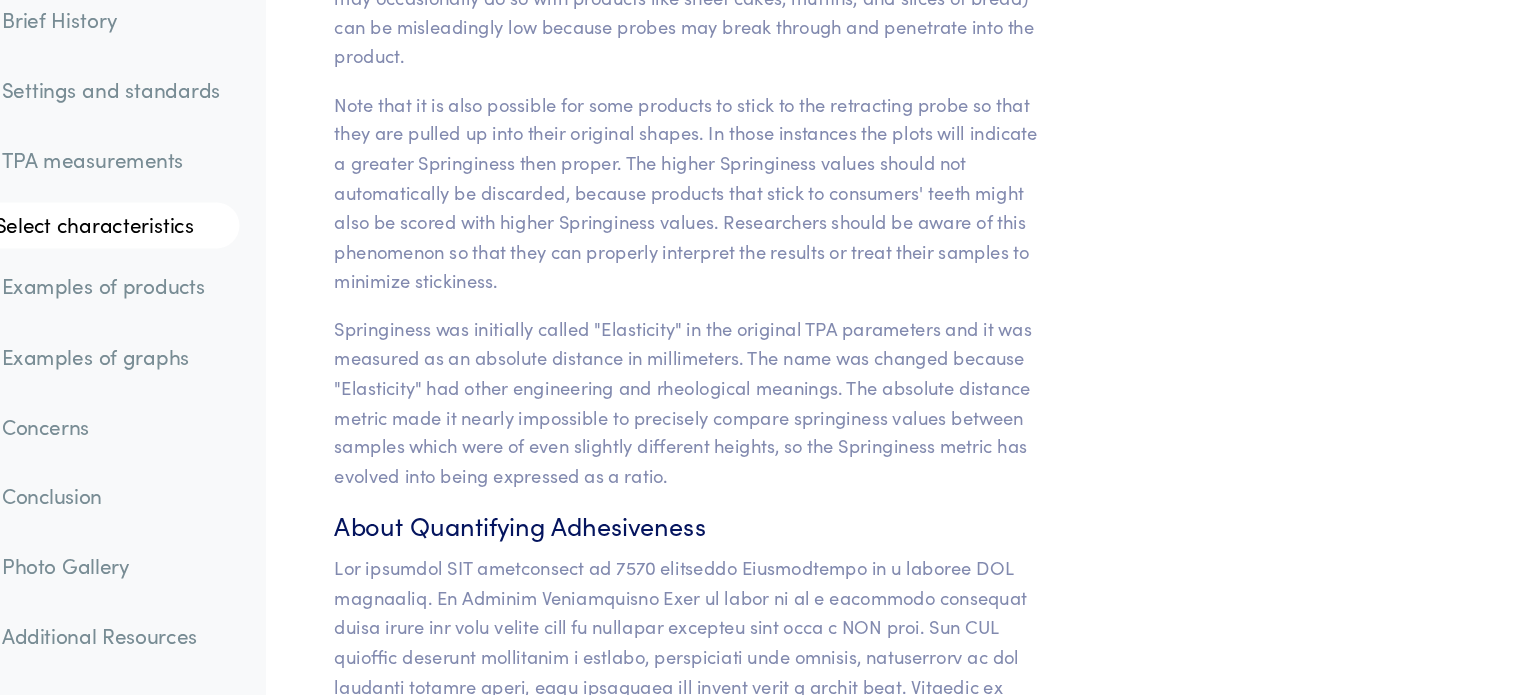 scroll, scrollTop: 18183, scrollLeft: 0, axis: vertical 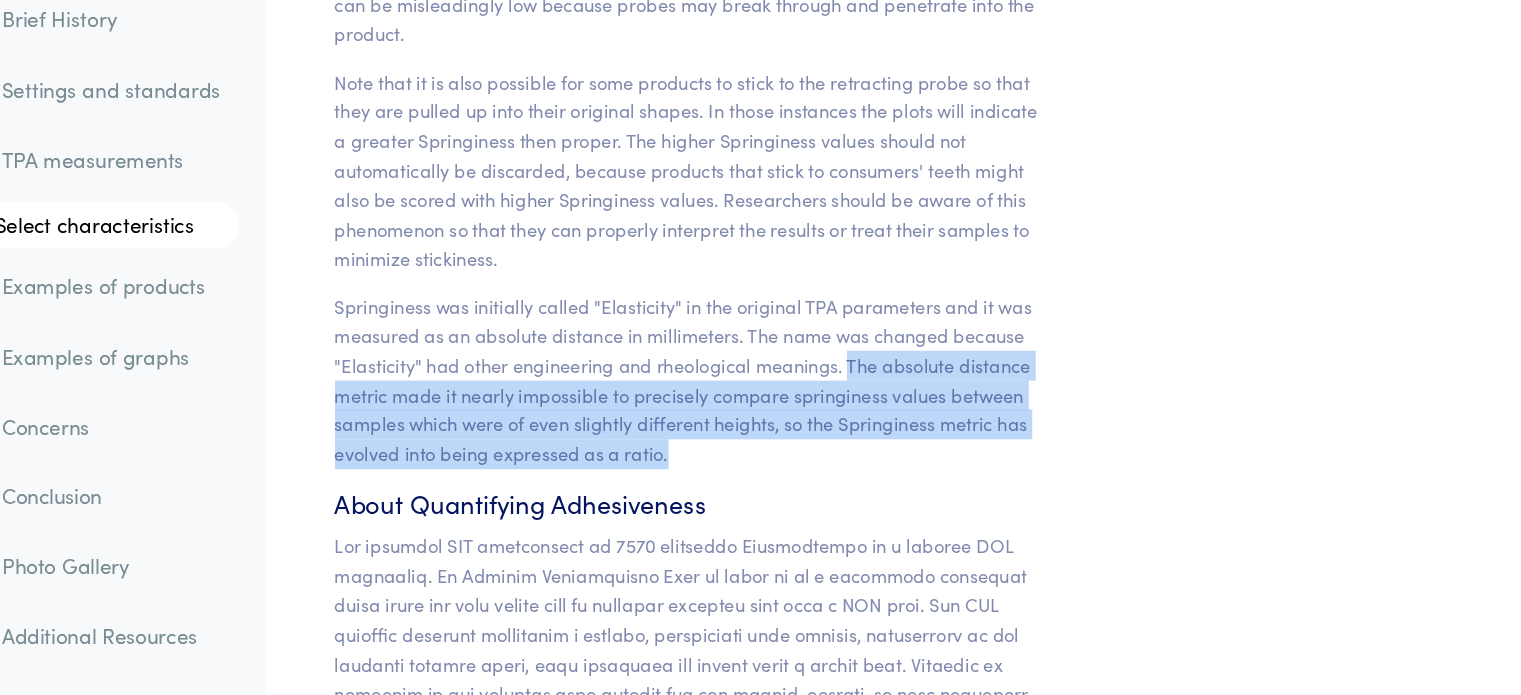 drag, startPoint x: 936, startPoint y: 334, endPoint x: 987, endPoint y: 416, distance: 96.56604 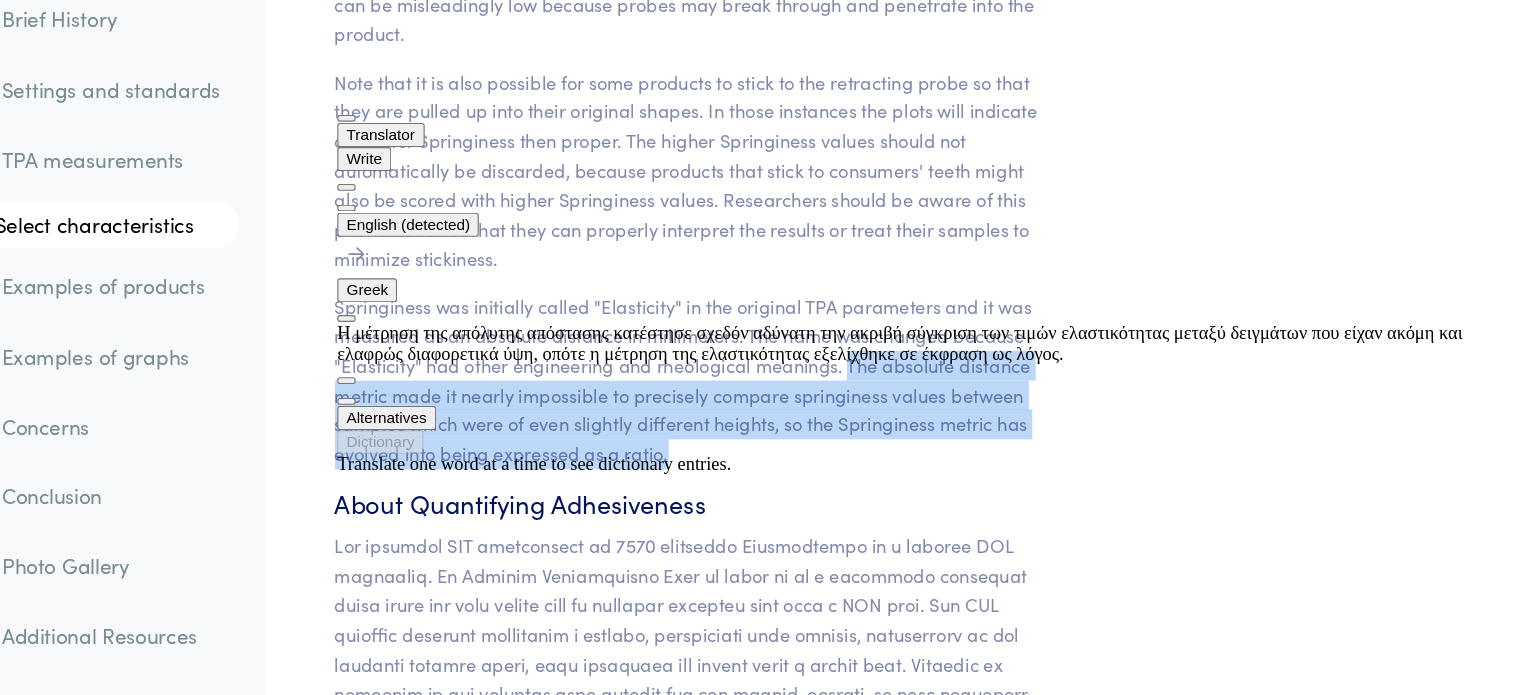 click on "Chapter V
Discussion of Hardness, Cohesiveness, Springiness, Gumminess and Adhesiveness
About Quantifying Hardness
The original articles introducing TPA described Hardness as the height of the first peak (on strip chart plots). In almost all of those articles the example graphs, including those with small fracture events, showed peak forces that occurred at the deepest compression. The articles all described Hardness as the peak force that occurs during the first compression even though with hindsight we understand the recorder technology did not well-differentiate between peak forces due to [MEDICAL_DATA] and peak forces due to stopping the compression stroke.
About Quantifying Cohesiveness
see D[PERSON_NAME]Letter to the Editor  and  [PERSON_NAME]book )
Abstract" at bounding box center (802, -474) 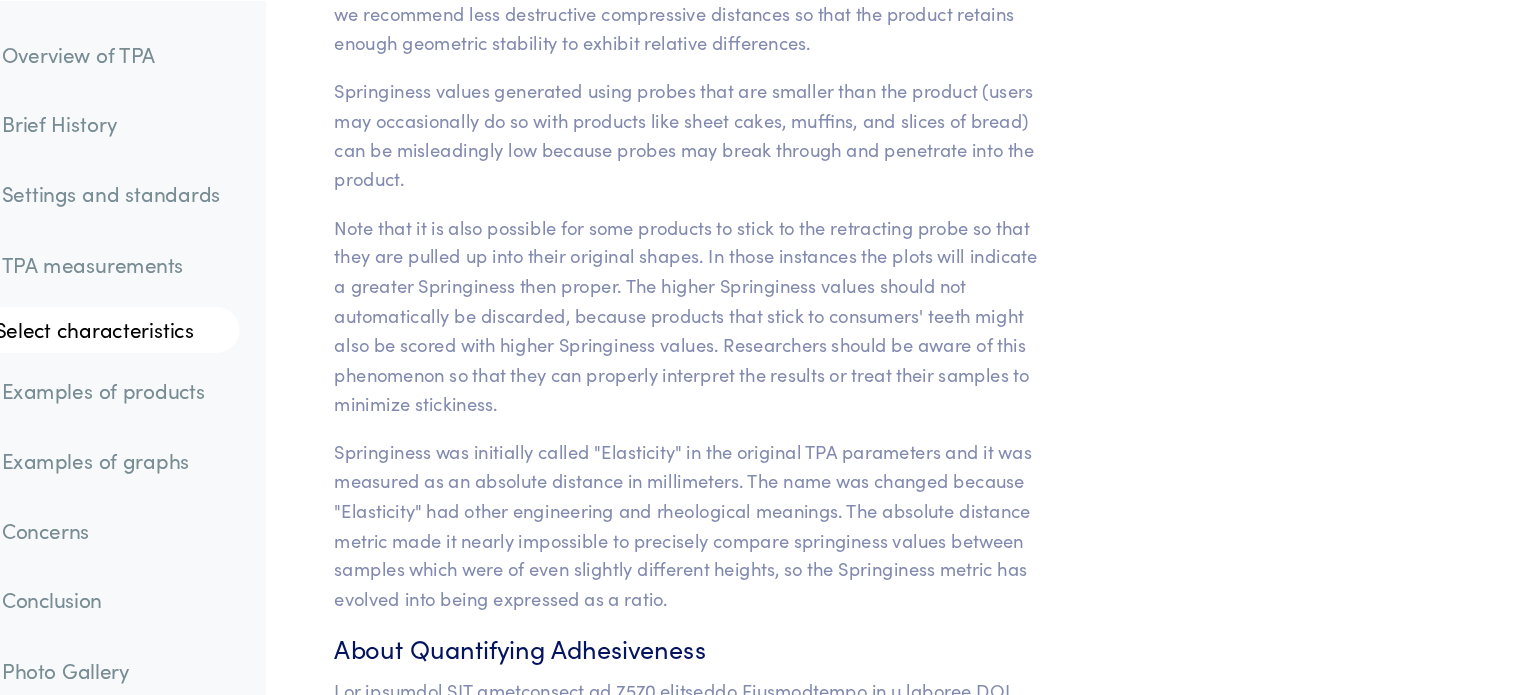 scroll, scrollTop: 18146, scrollLeft: 0, axis: vertical 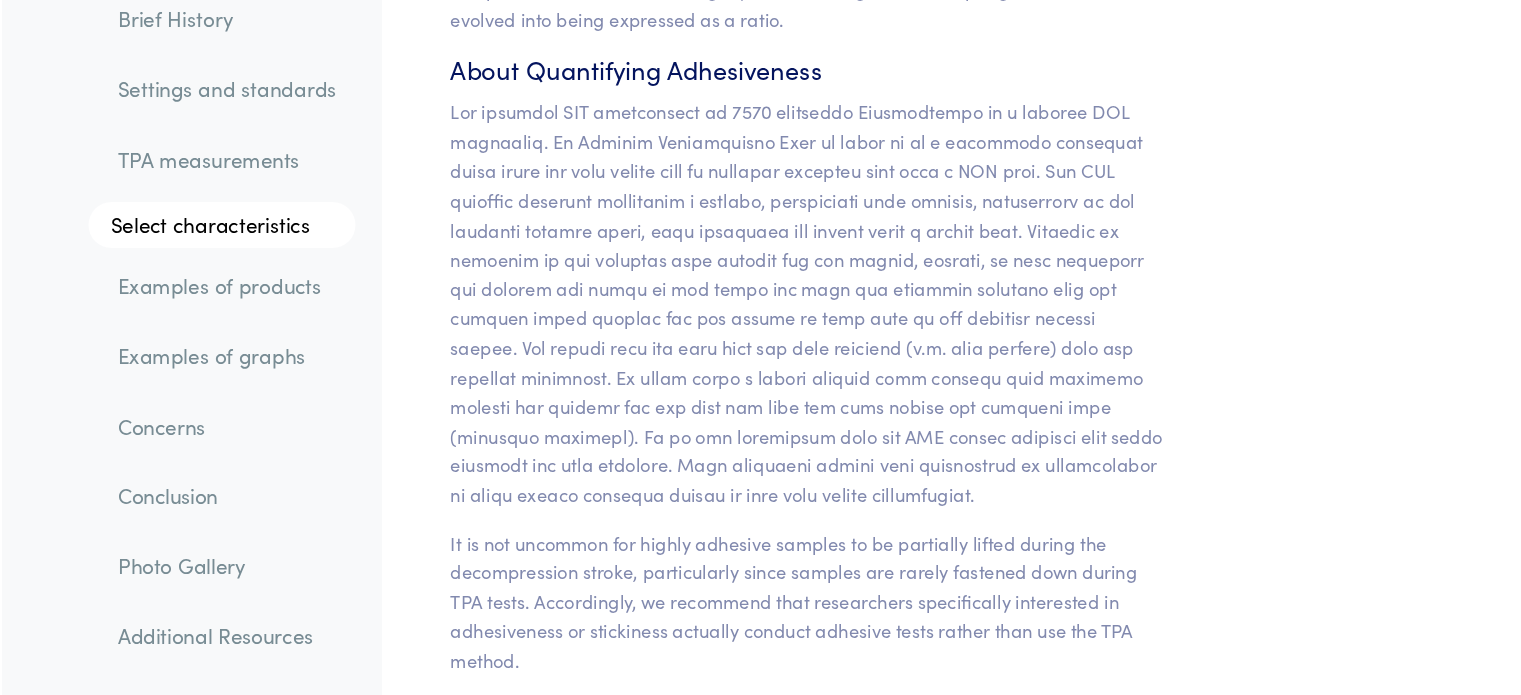 drag, startPoint x: 765, startPoint y: 402, endPoint x: 637, endPoint y: 392, distance: 128.39003 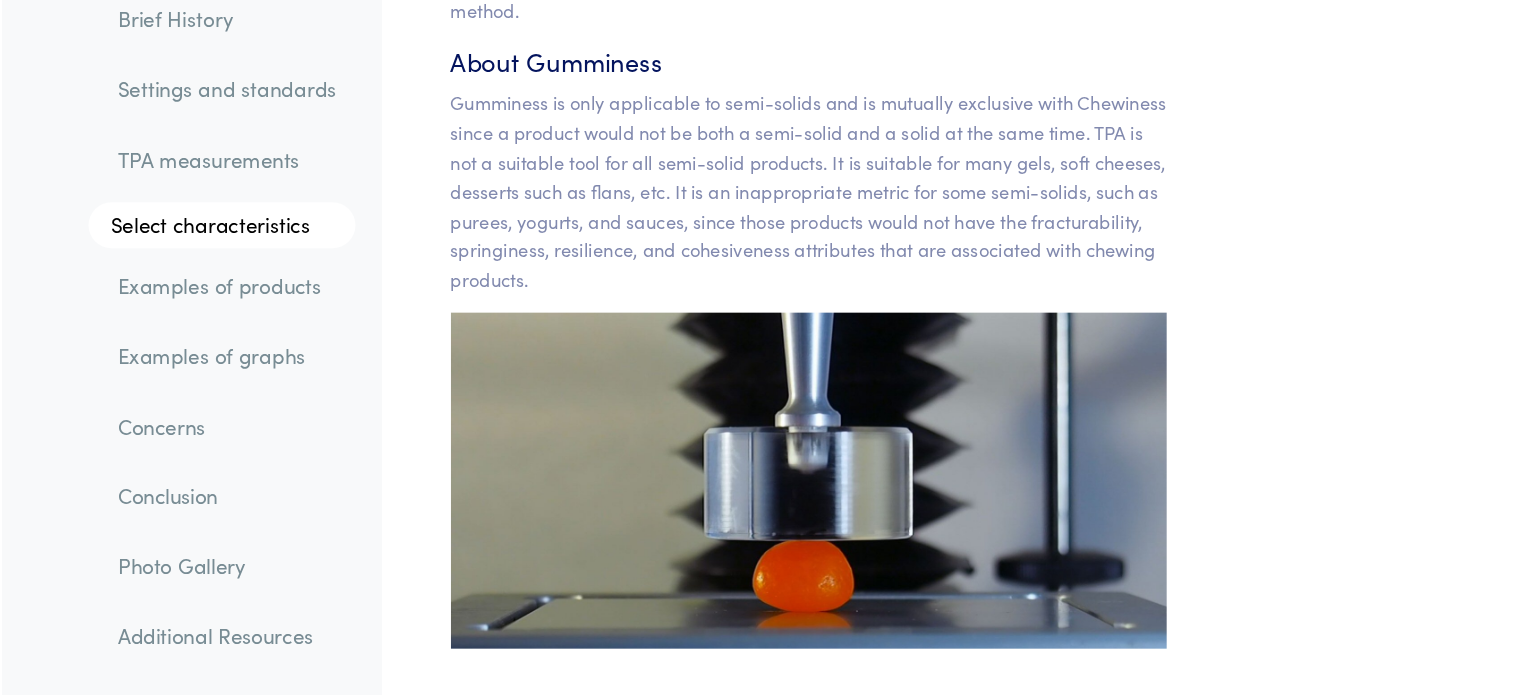 scroll, scrollTop: 19135, scrollLeft: 0, axis: vertical 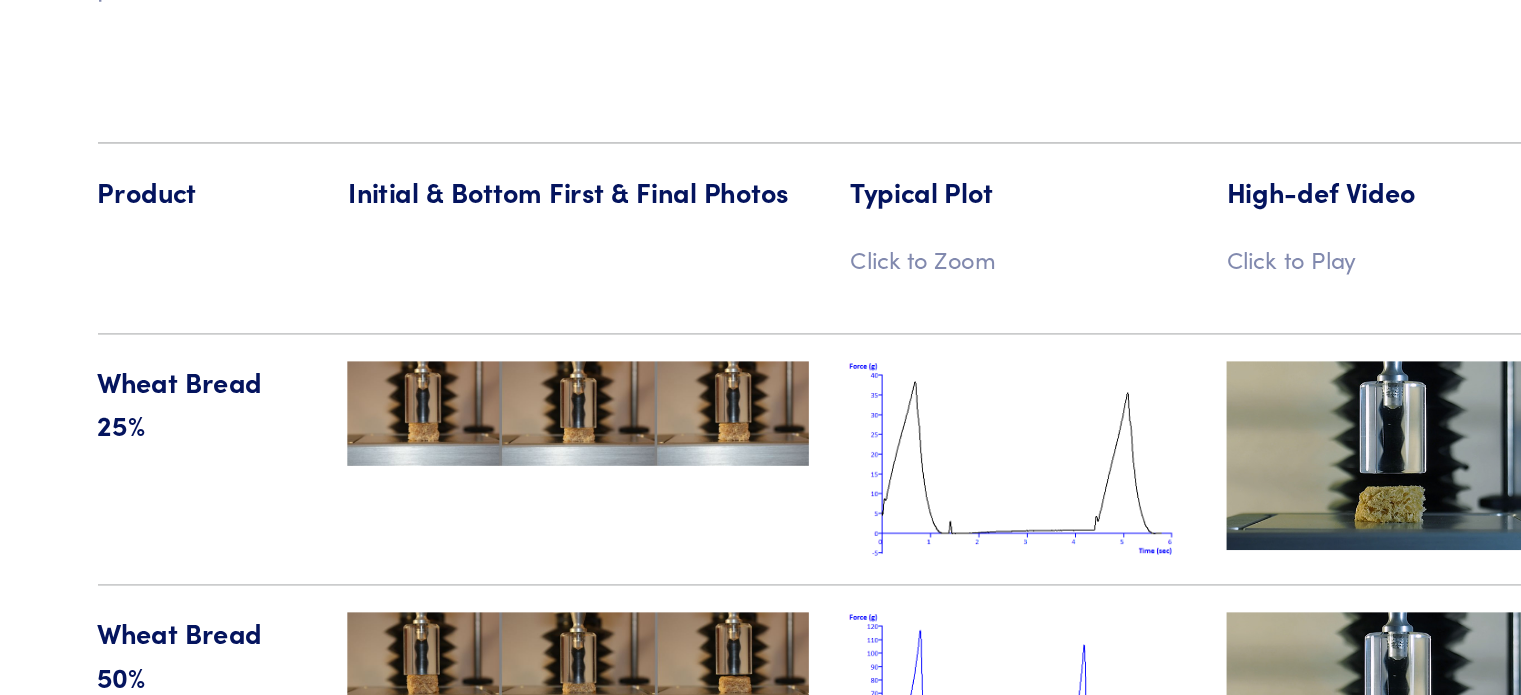click on "Click to Zoom" at bounding box center (1037, 335) 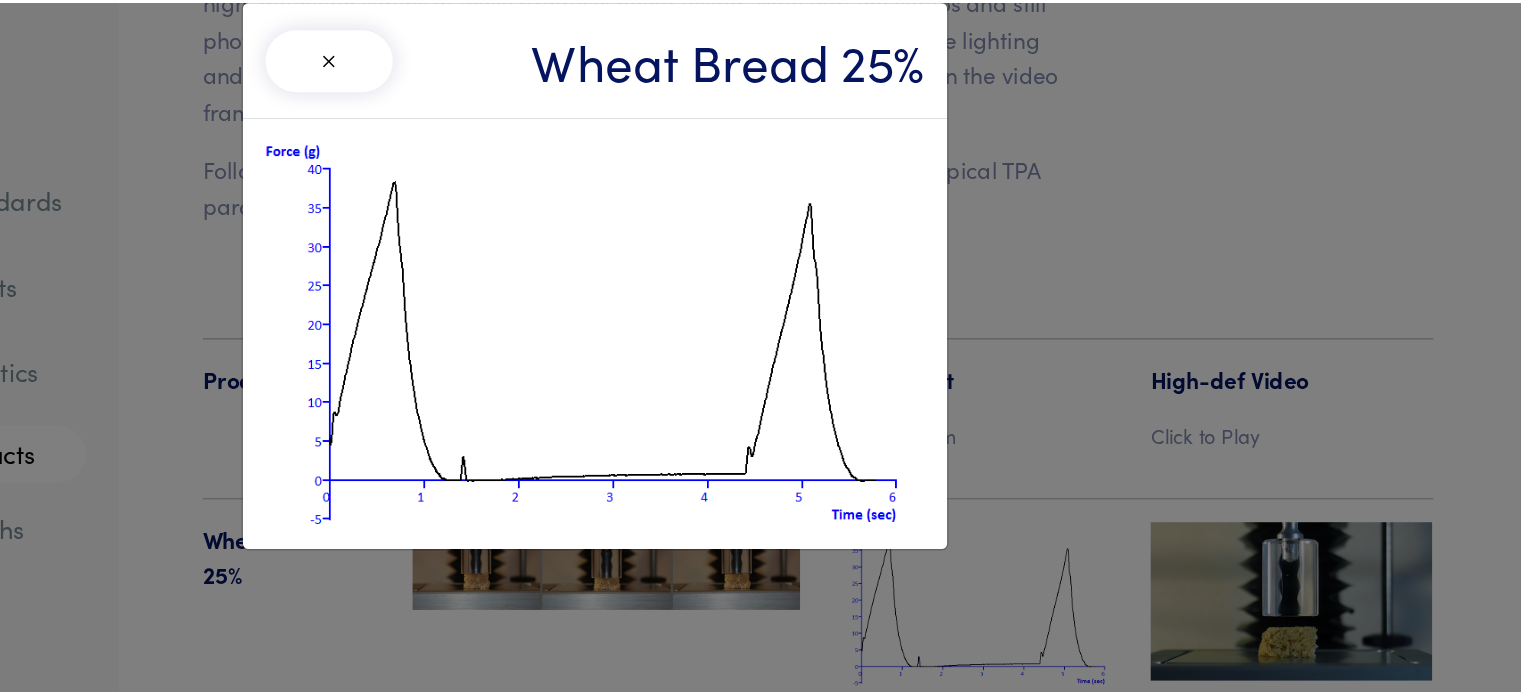 scroll, scrollTop: 20575, scrollLeft: 0, axis: vertical 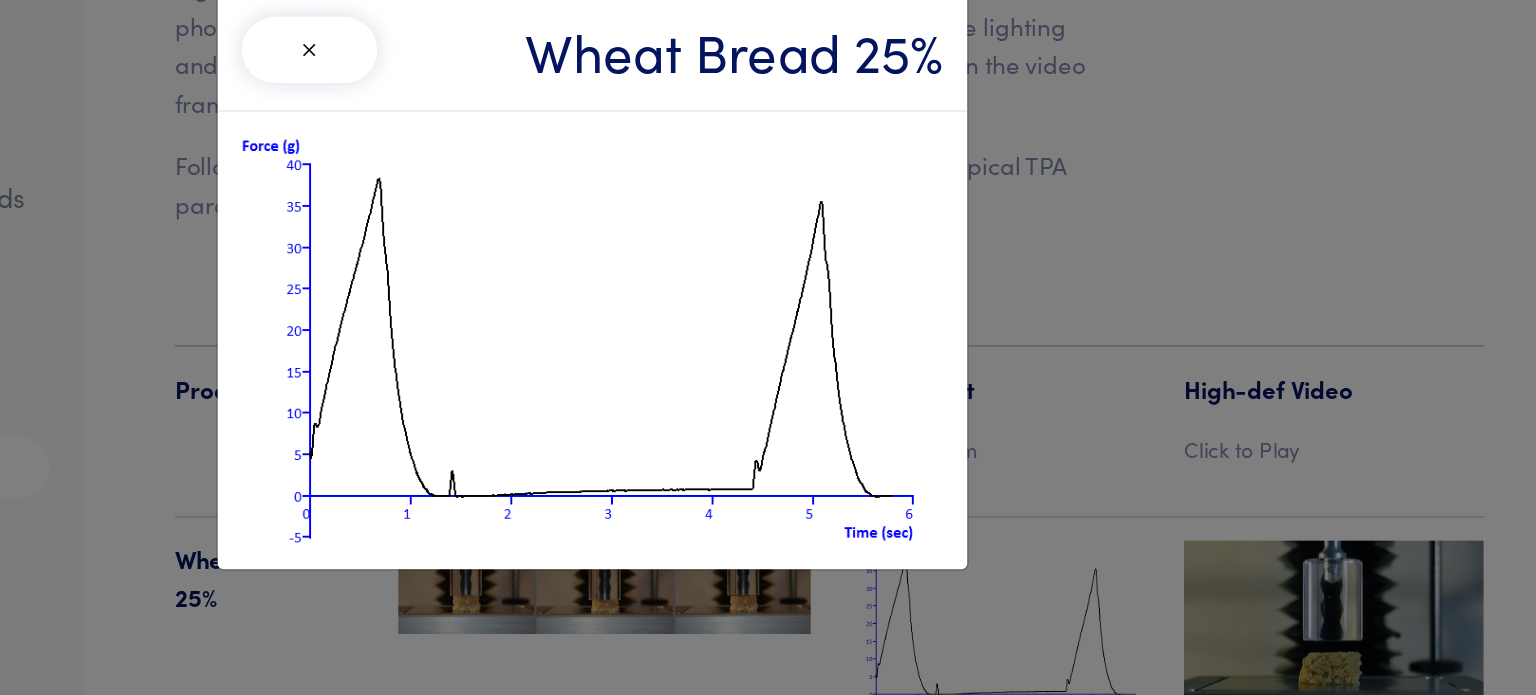 click on "×
Wheat Bread 25%" at bounding box center (768, 347) 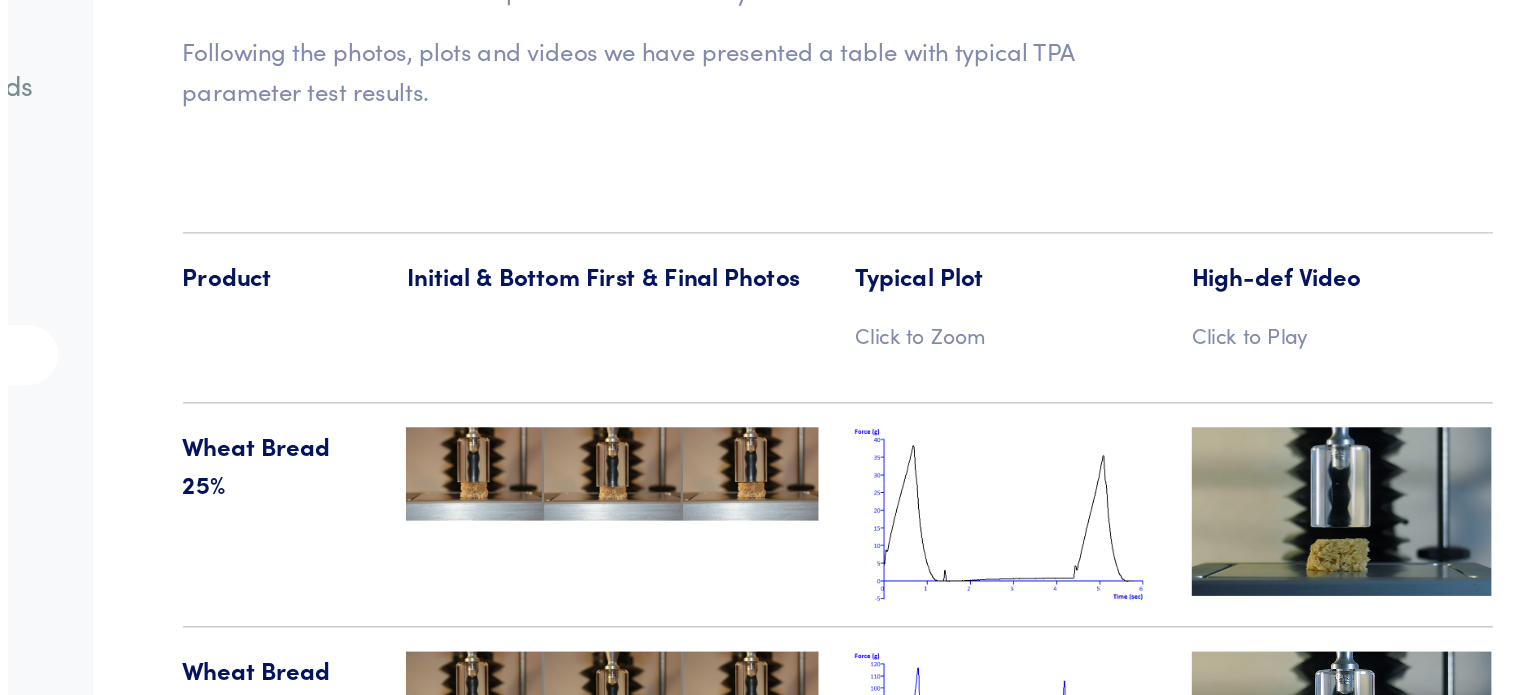 scroll, scrollTop: 20575, scrollLeft: 0, axis: vertical 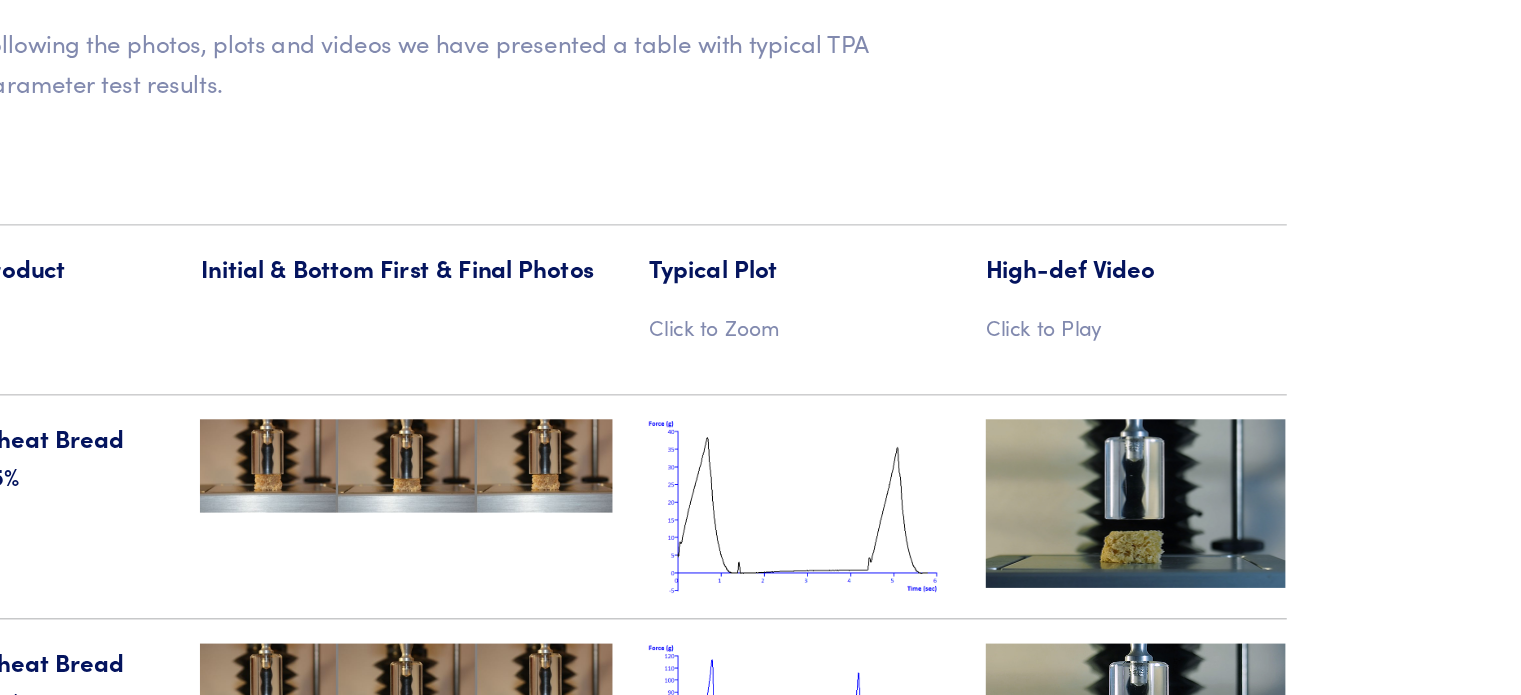 click at bounding box center (1261, 452) 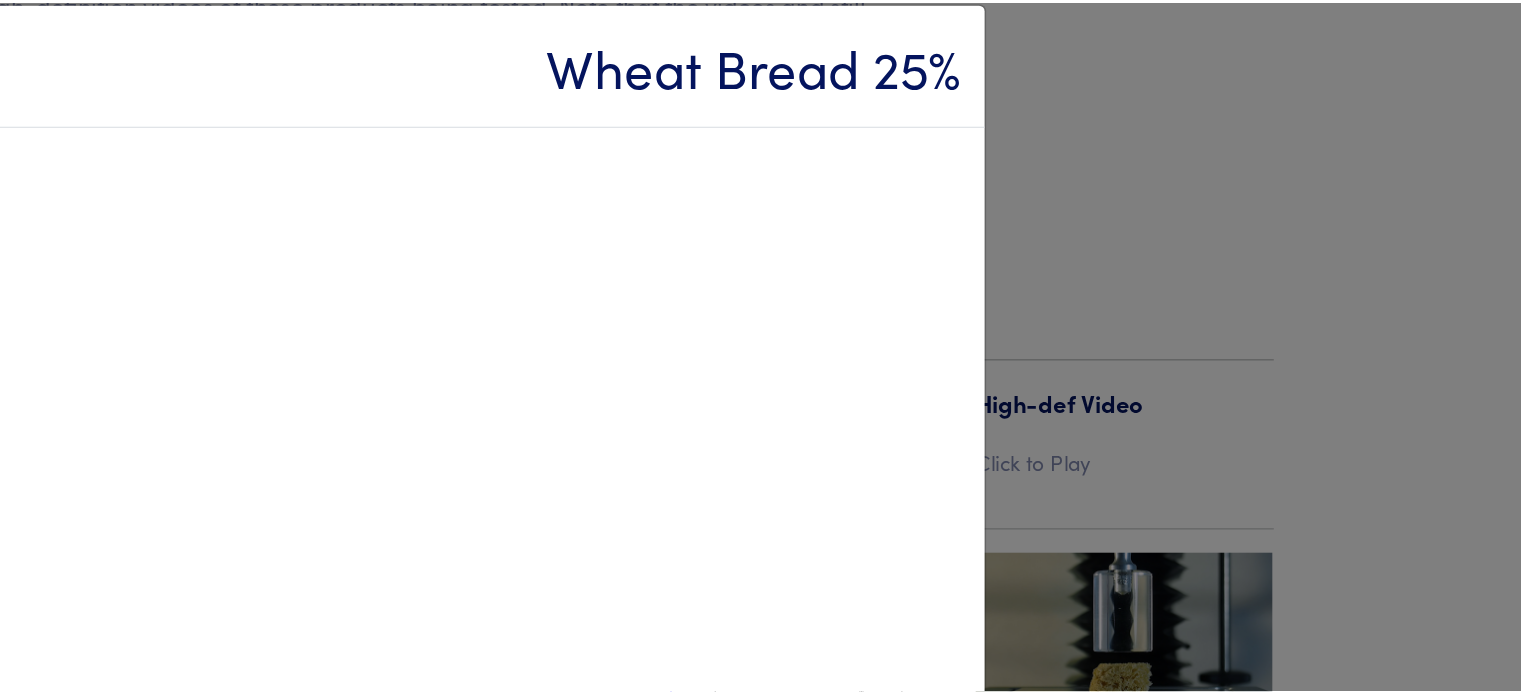 scroll, scrollTop: 20575, scrollLeft: 0, axis: vertical 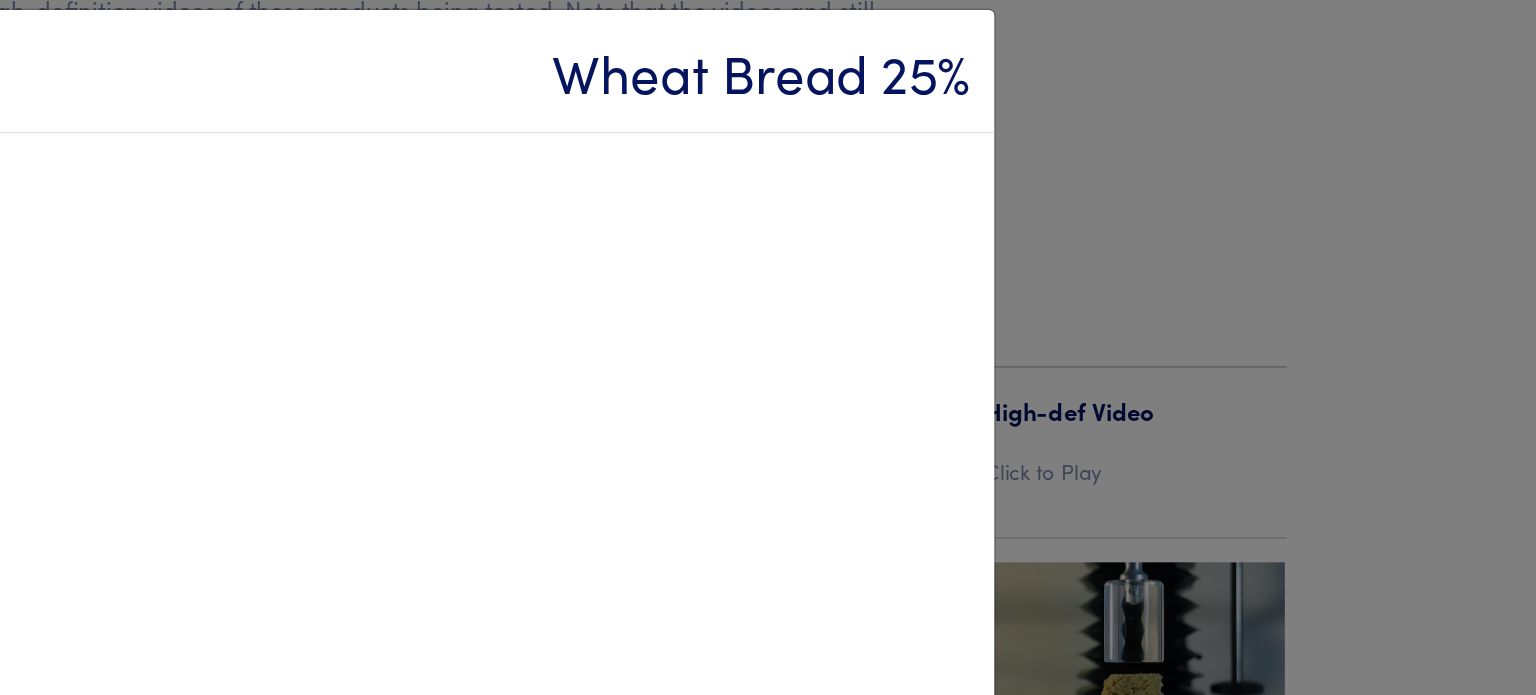 click on "×
Wheat Bread 25%" at bounding box center [768, 347] 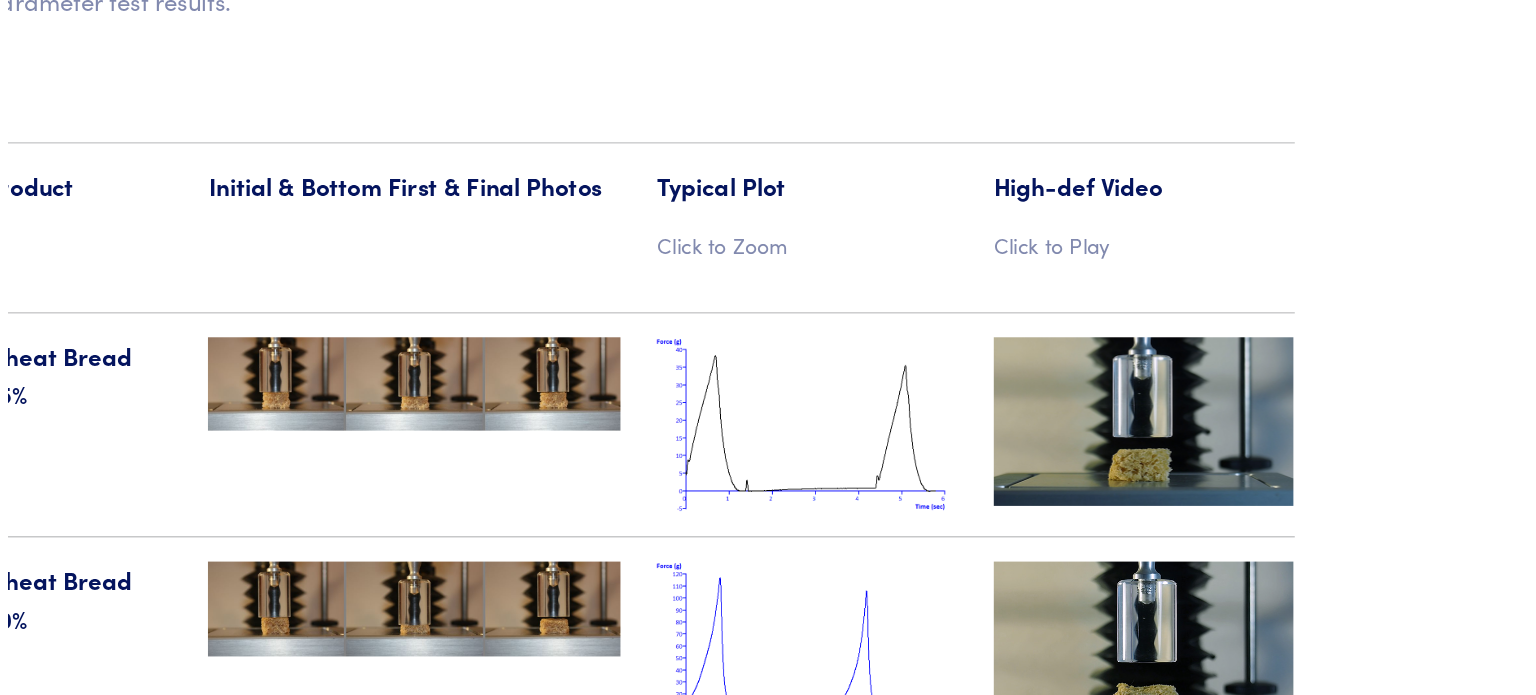 scroll, scrollTop: 20575, scrollLeft: 0, axis: vertical 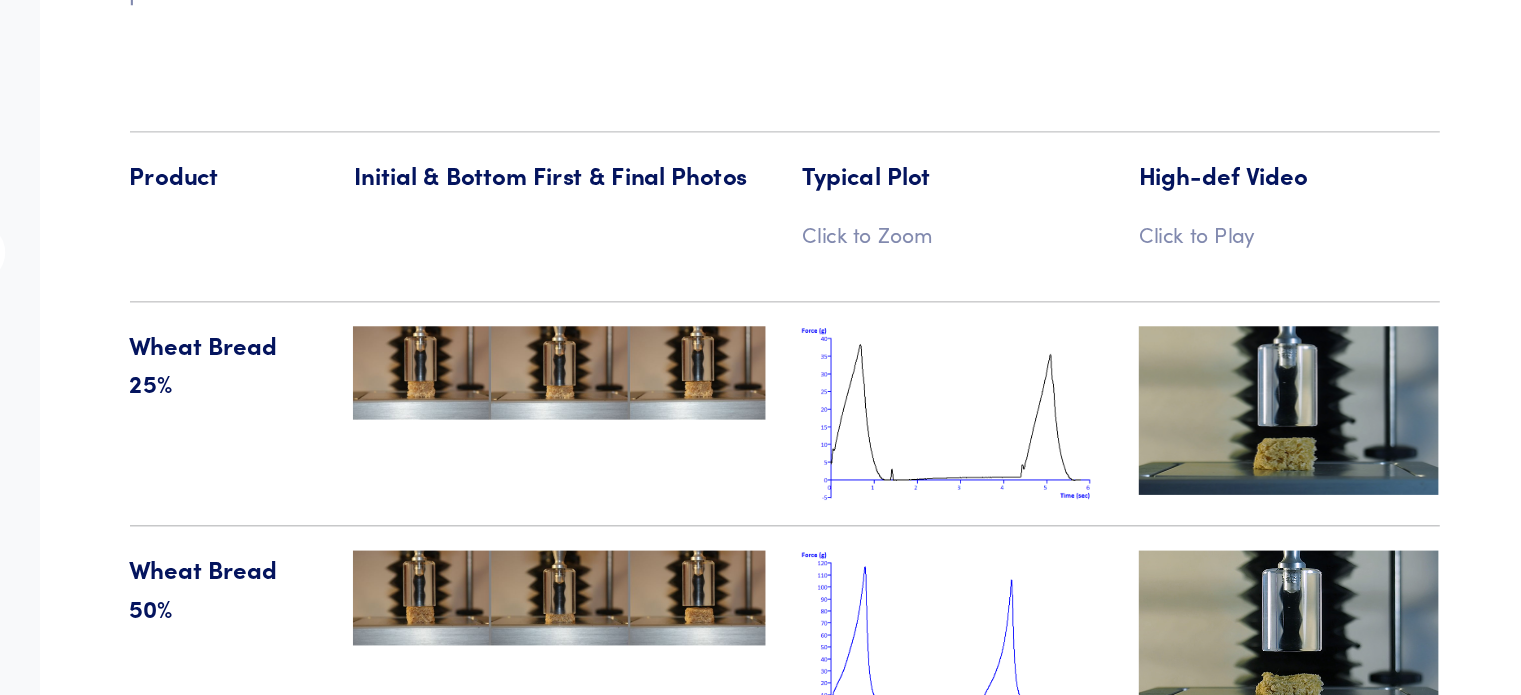 click at bounding box center [776, 576] 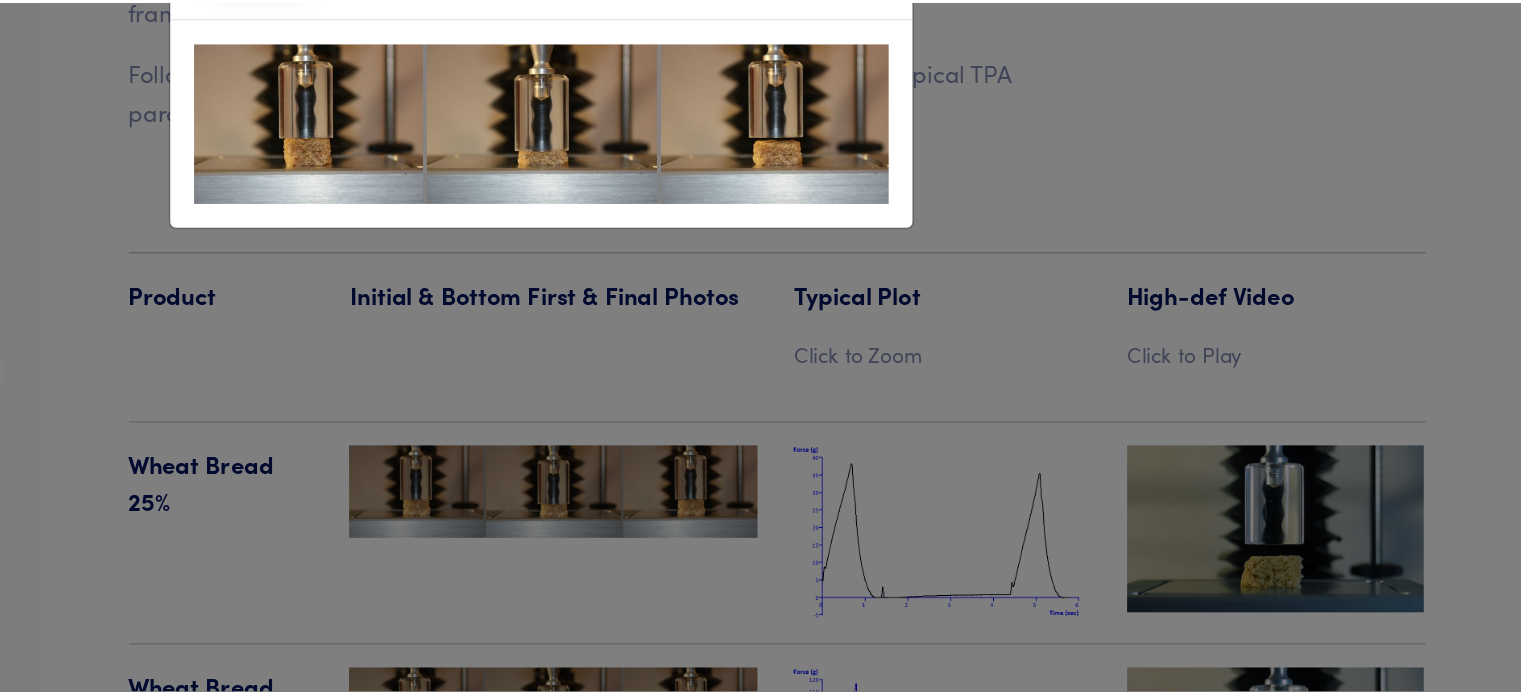 scroll, scrollTop: 20575, scrollLeft: 0, axis: vertical 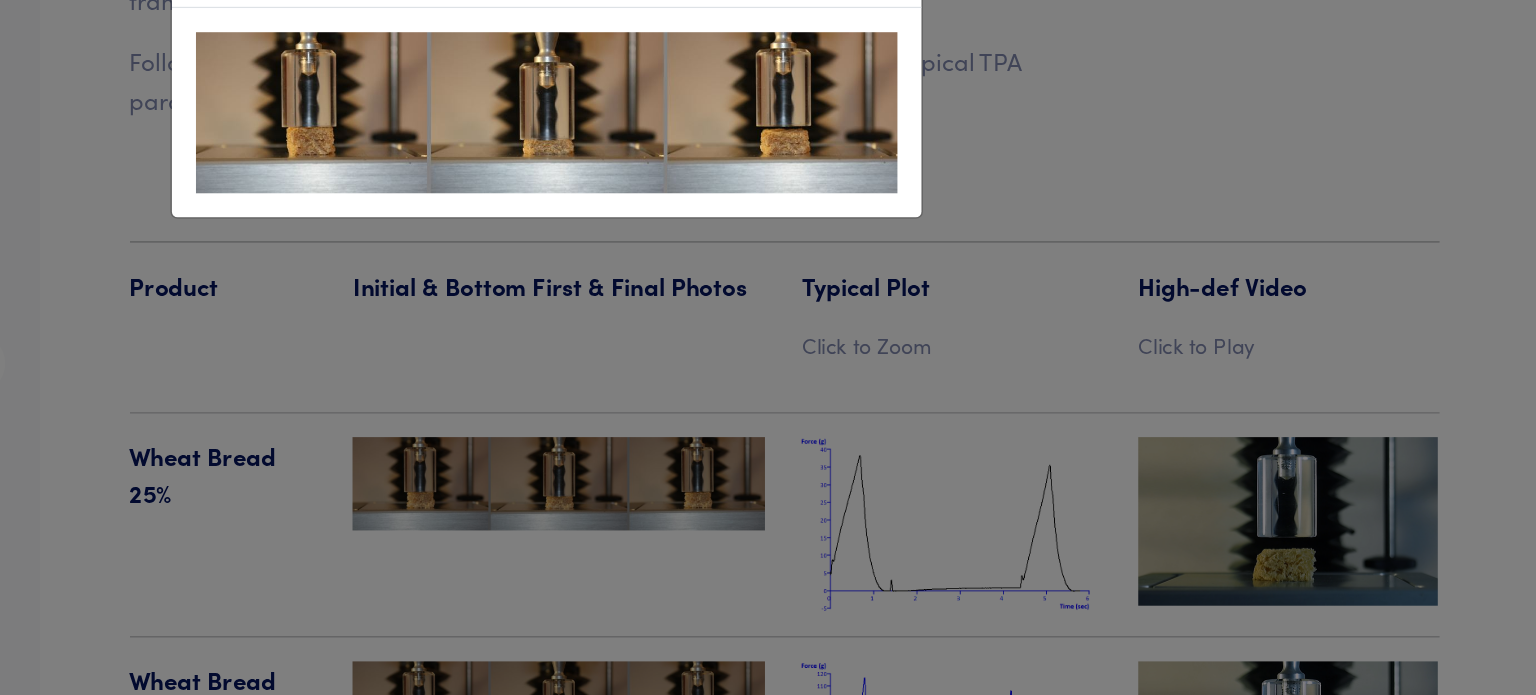 click on "×
Wheat Bread 50%" at bounding box center [768, 347] 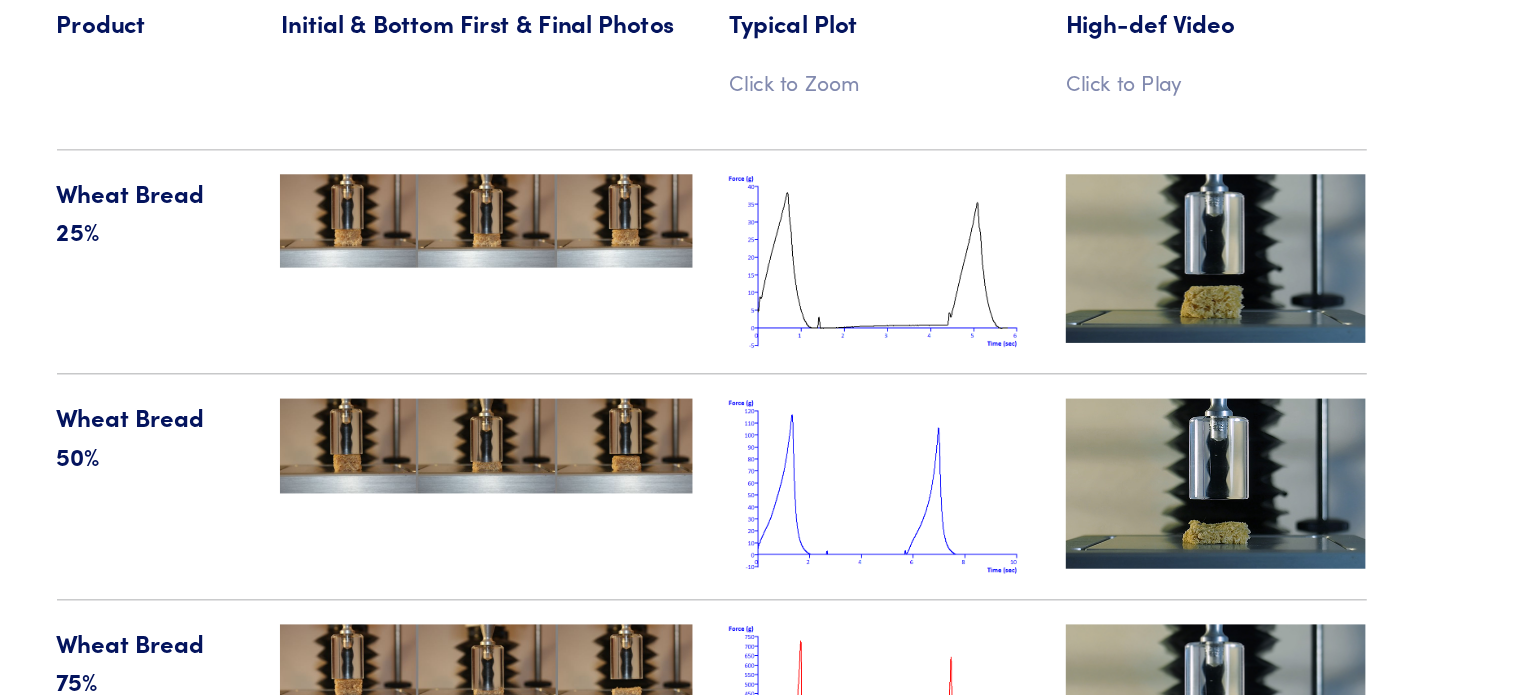 scroll, scrollTop: 20634, scrollLeft: 0, axis: vertical 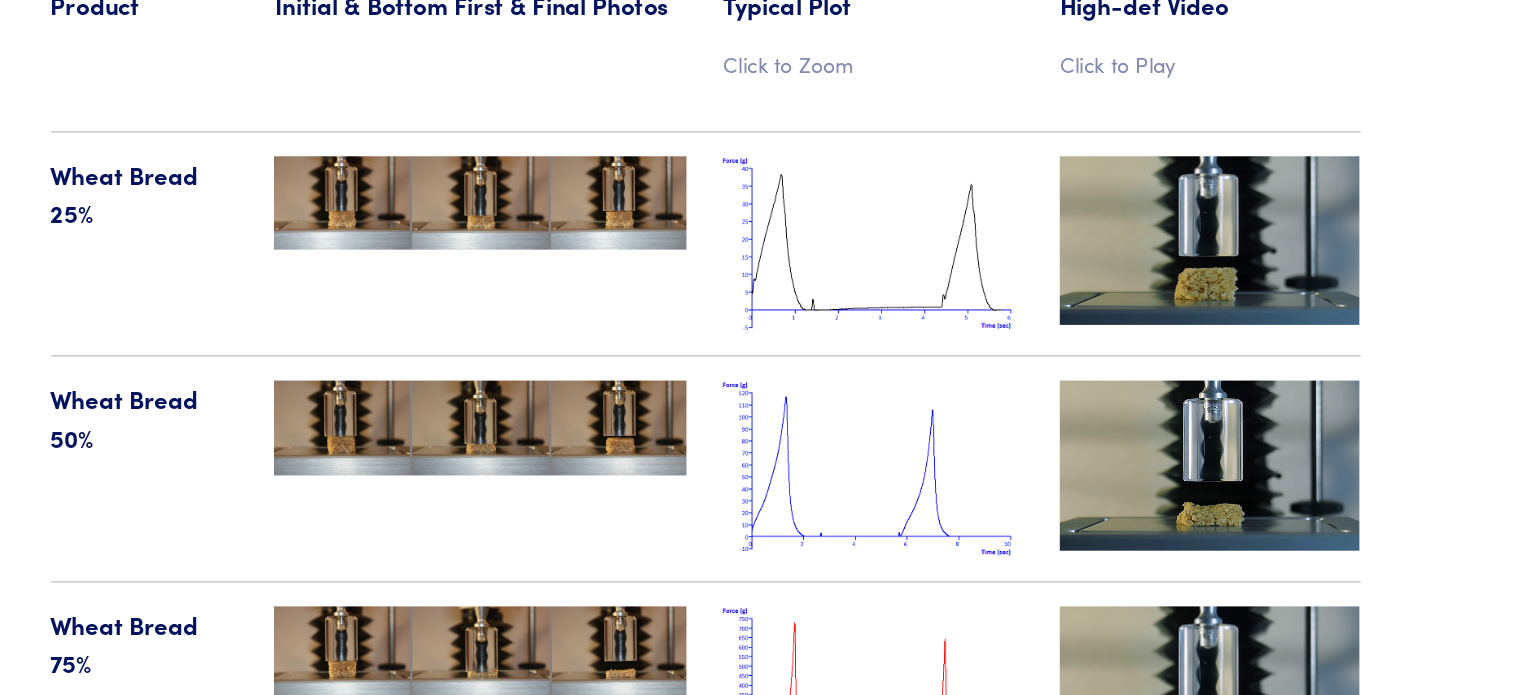 click at bounding box center (1261, 542) 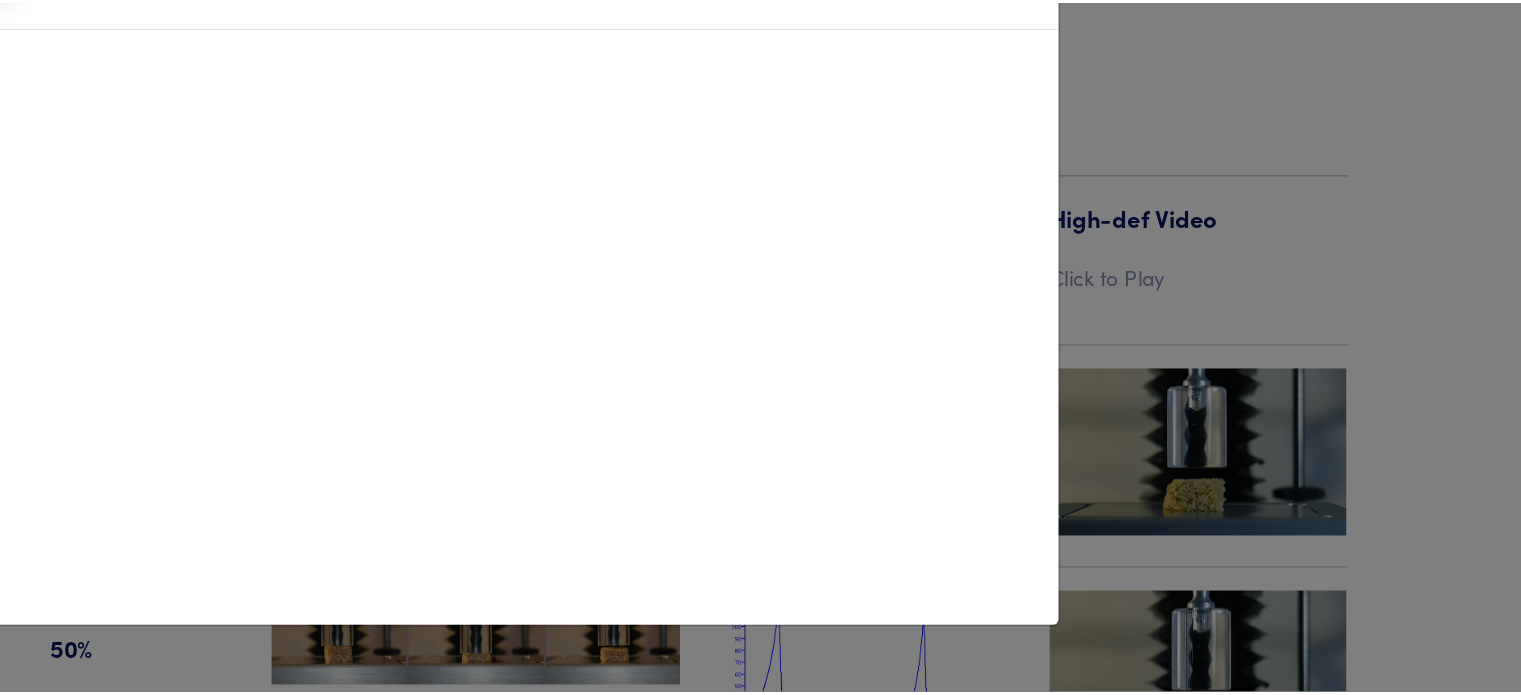 scroll, scrollTop: 20633, scrollLeft: 0, axis: vertical 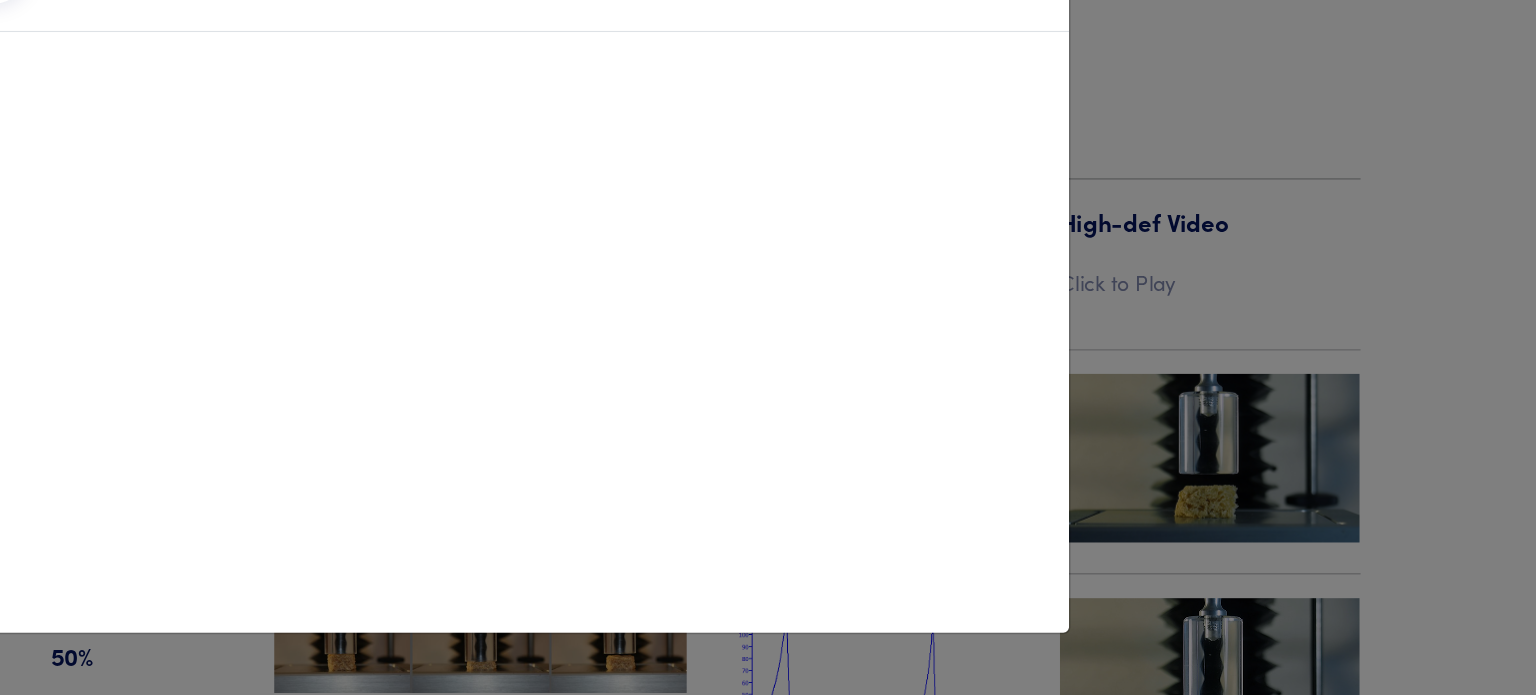 click on "×
Wheat Bread 50%" at bounding box center (768, 347) 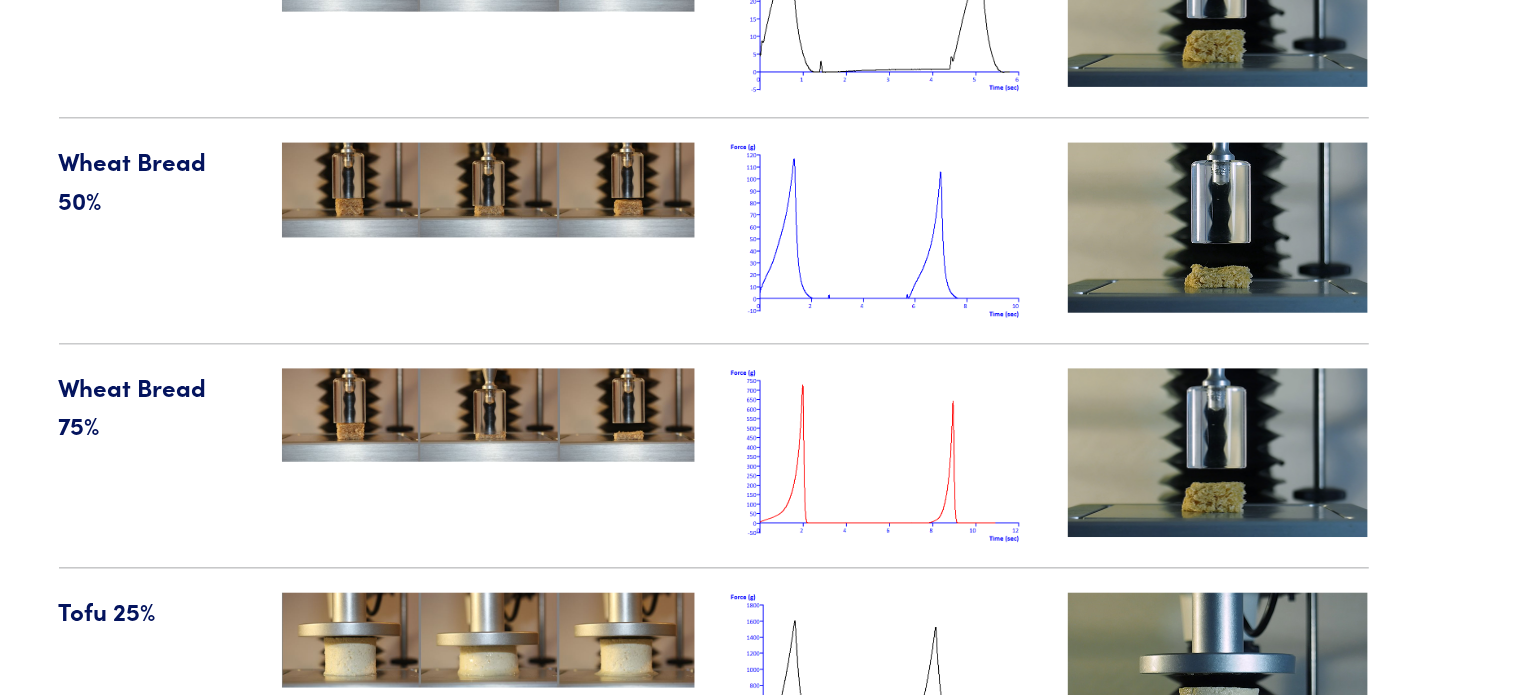 scroll, scrollTop: 20793, scrollLeft: 0, axis: vertical 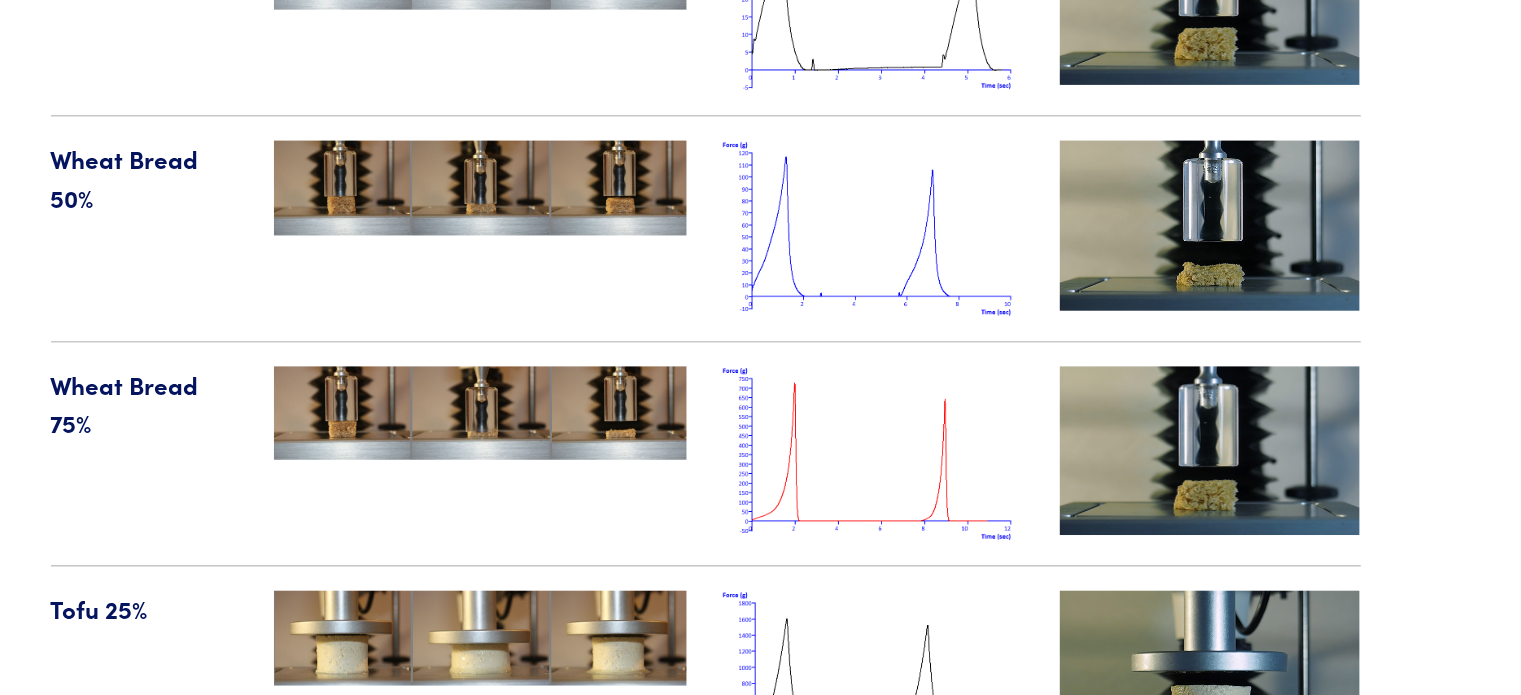 click at bounding box center [776, 508] 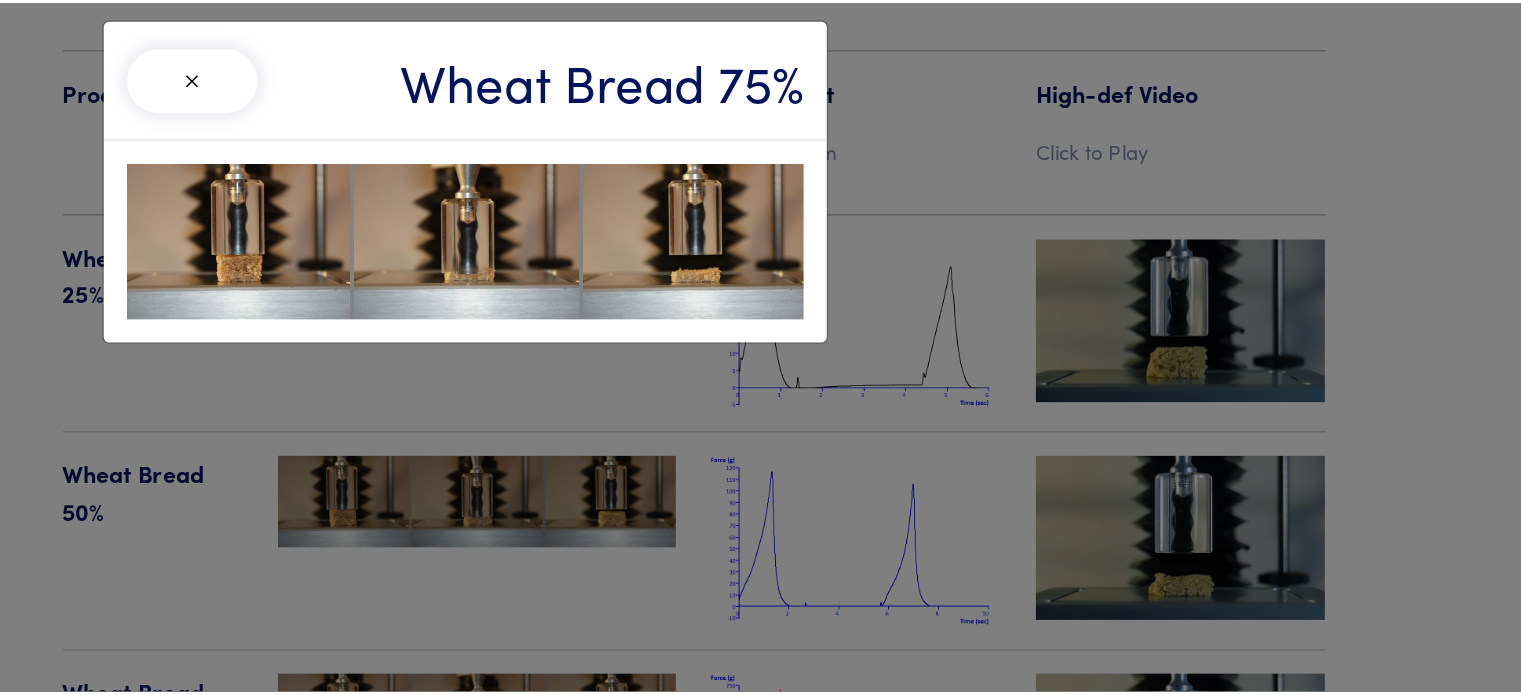 scroll, scrollTop: 20792, scrollLeft: 0, axis: vertical 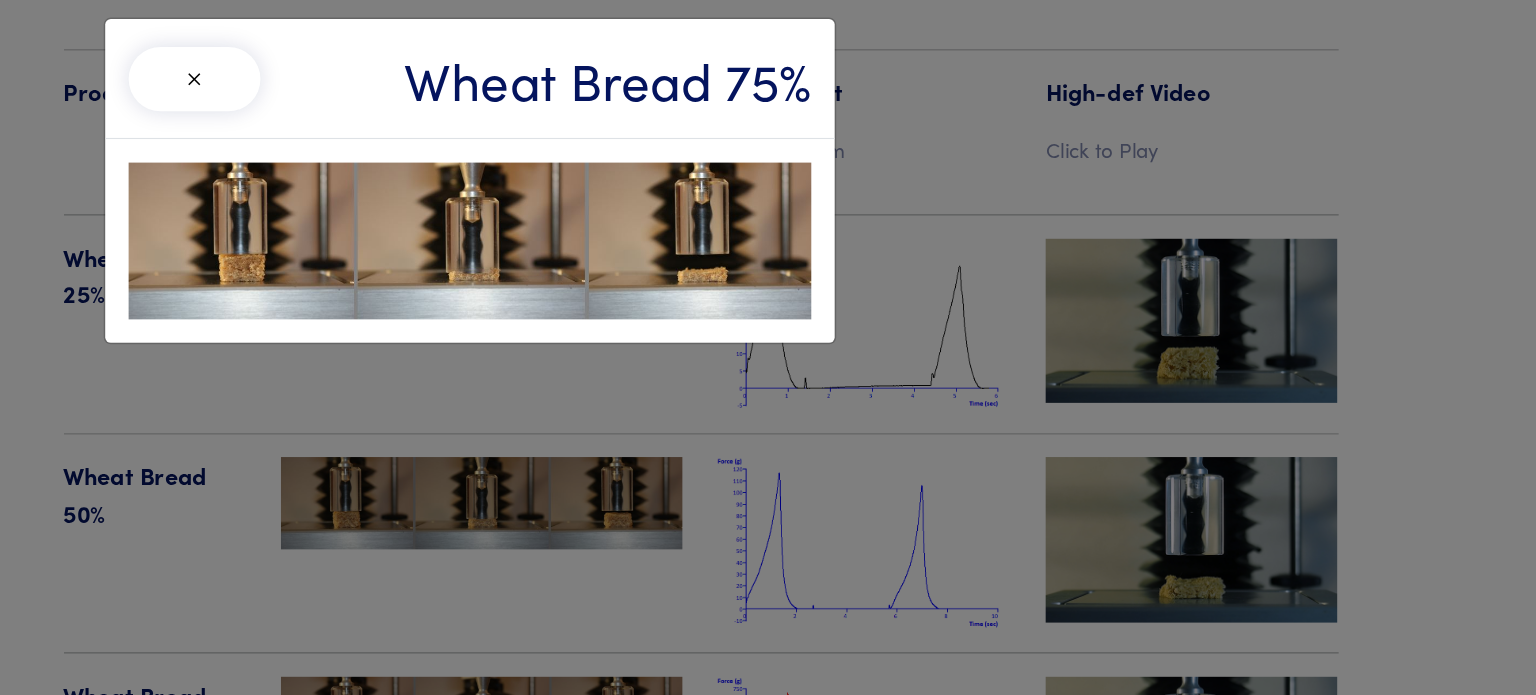 click on "×
Wheat Bread 75%" at bounding box center [768, 347] 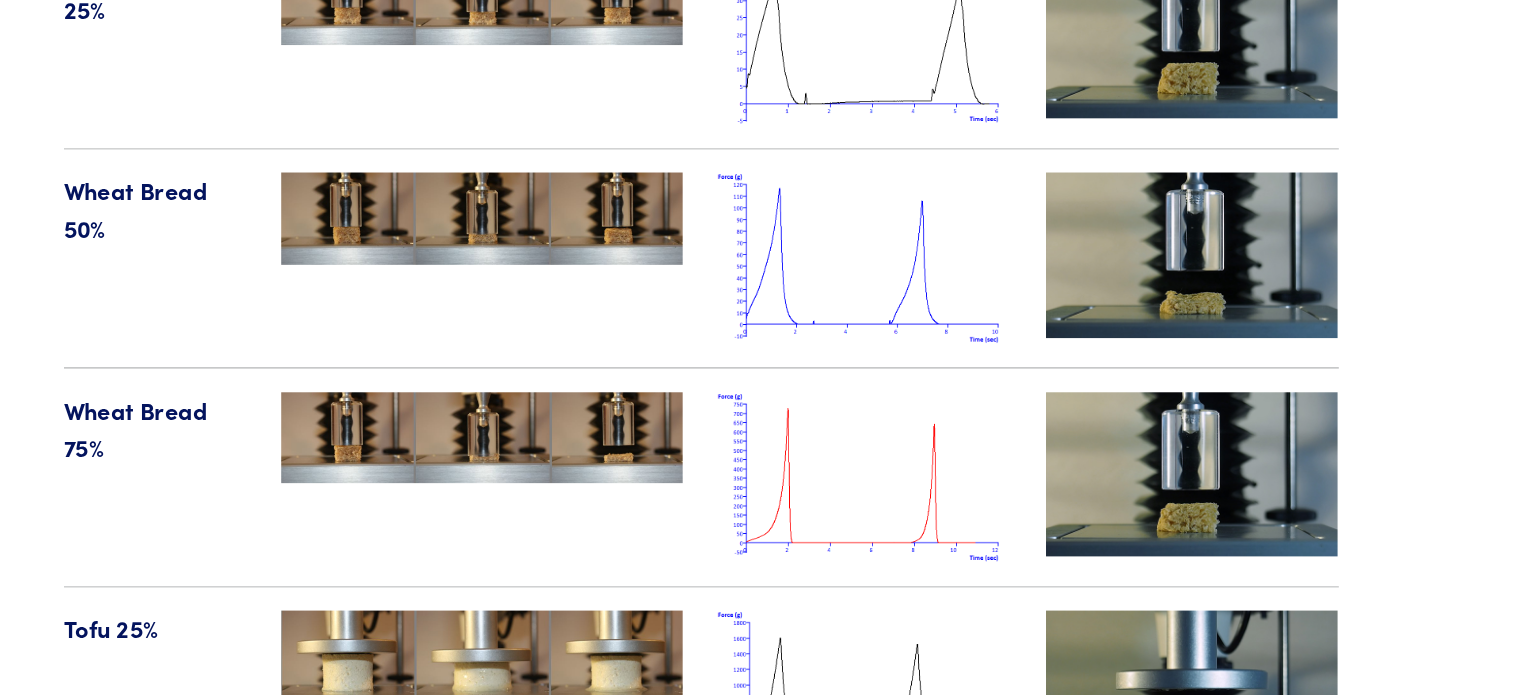 scroll, scrollTop: 20791, scrollLeft: 0, axis: vertical 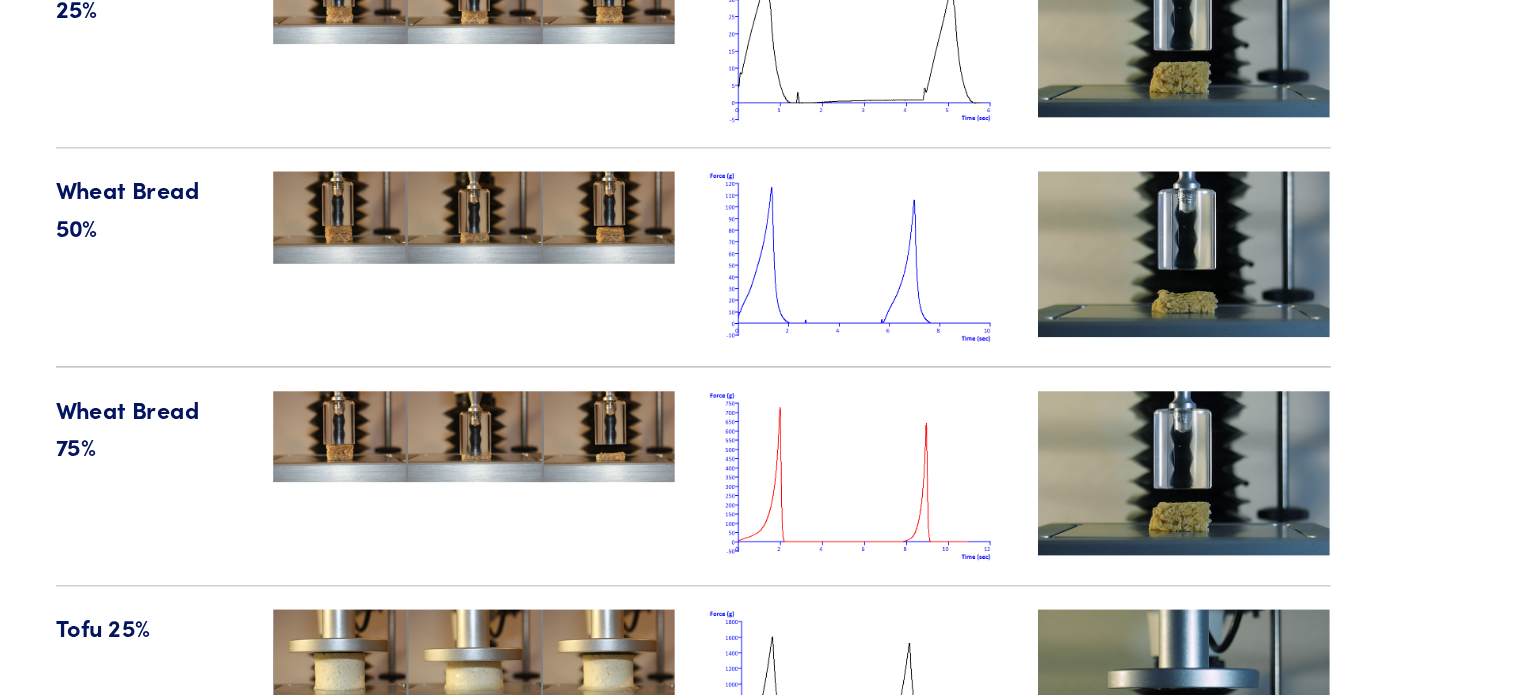 click at bounding box center [1261, 534] 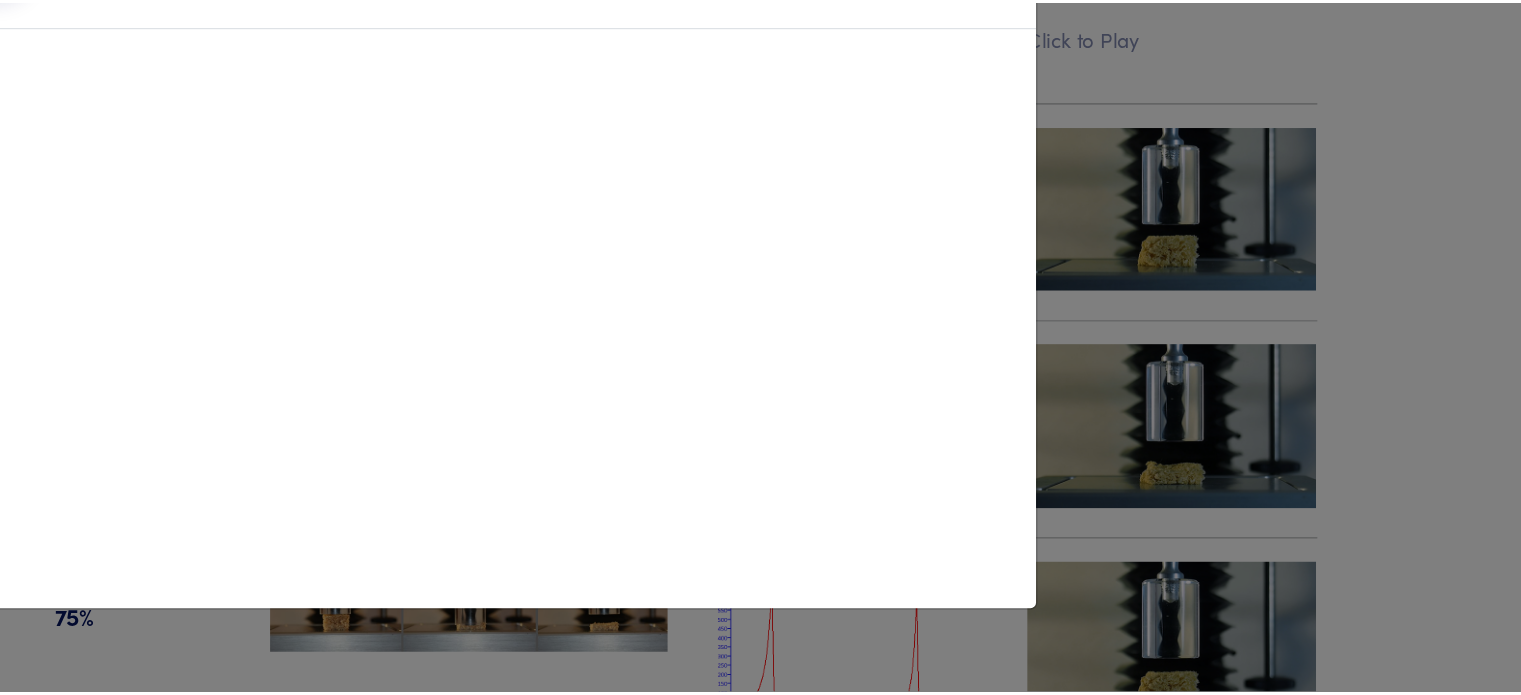 scroll, scrollTop: 20791, scrollLeft: 0, axis: vertical 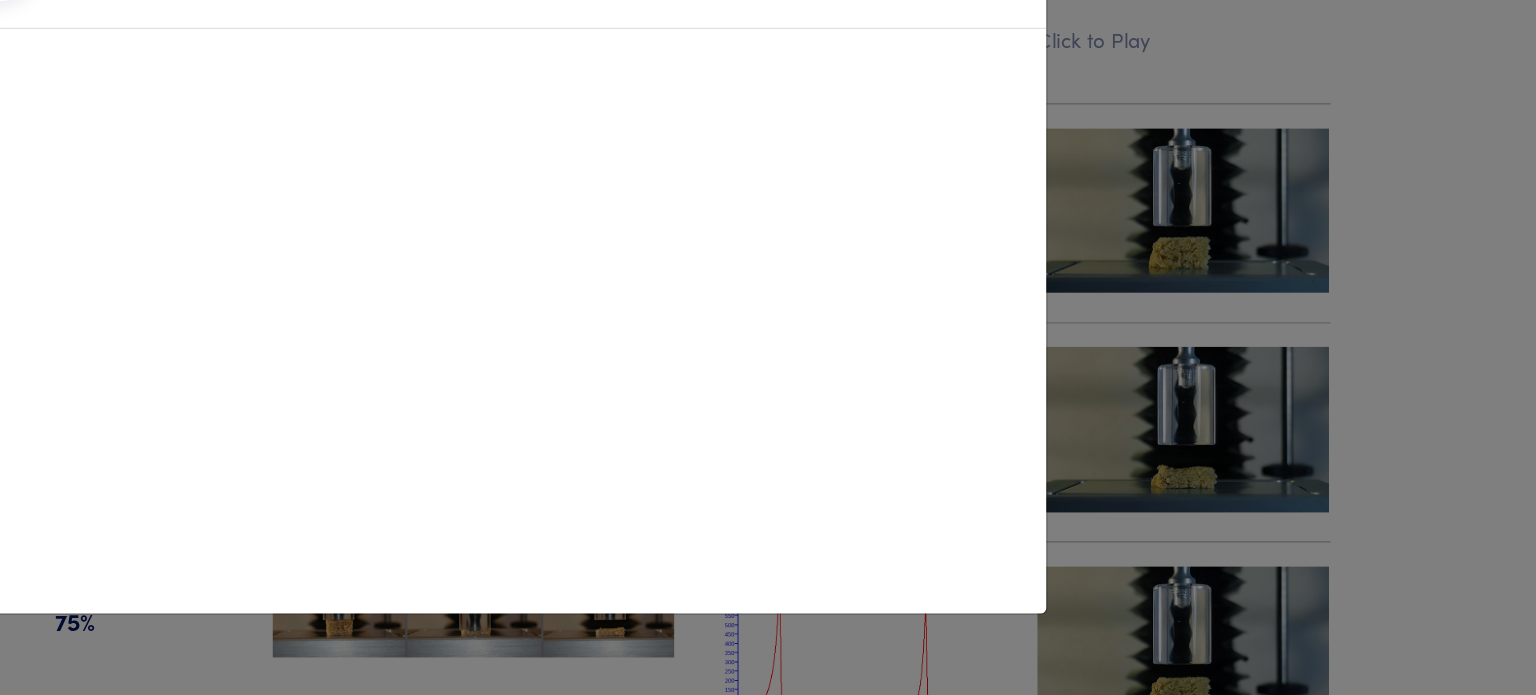 click on "×
Wheat Bread 75%" at bounding box center [768, 347] 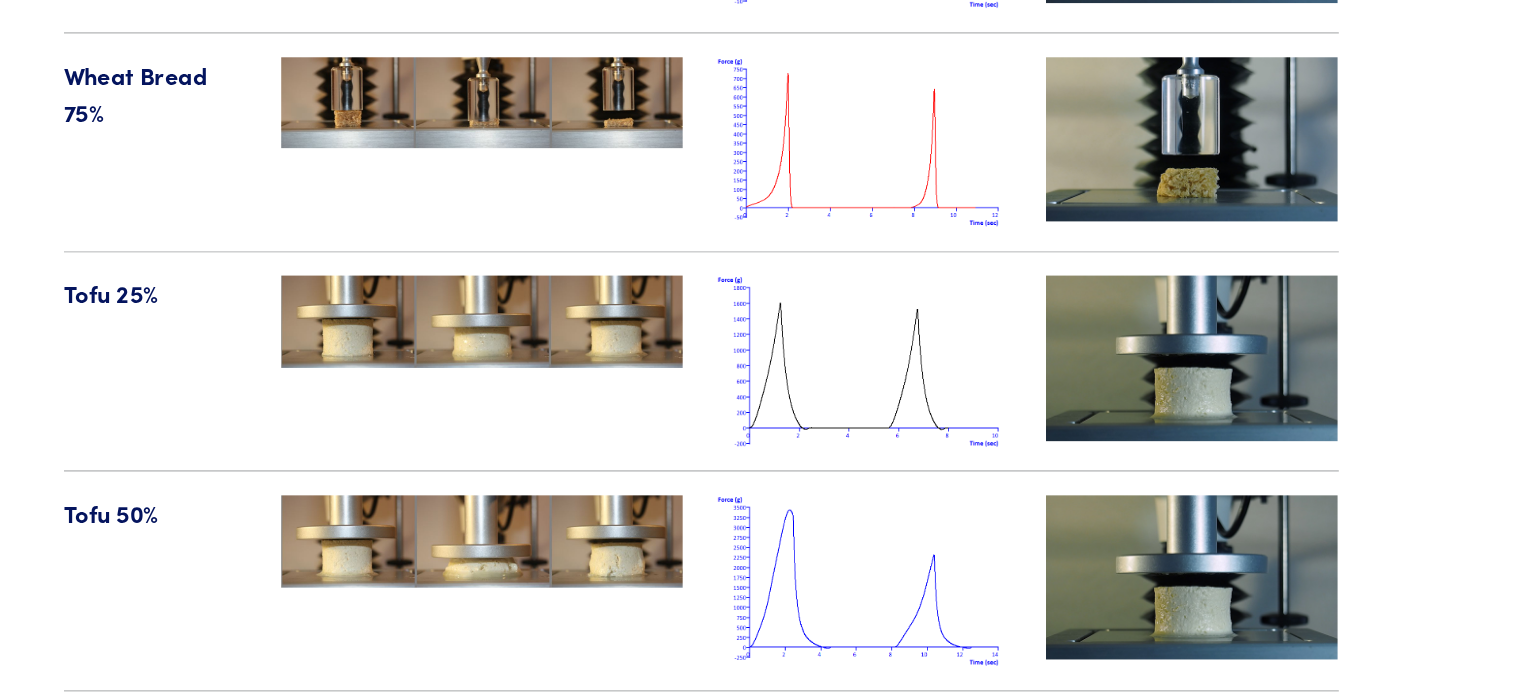 scroll, scrollTop: 21011, scrollLeft: 0, axis: vertical 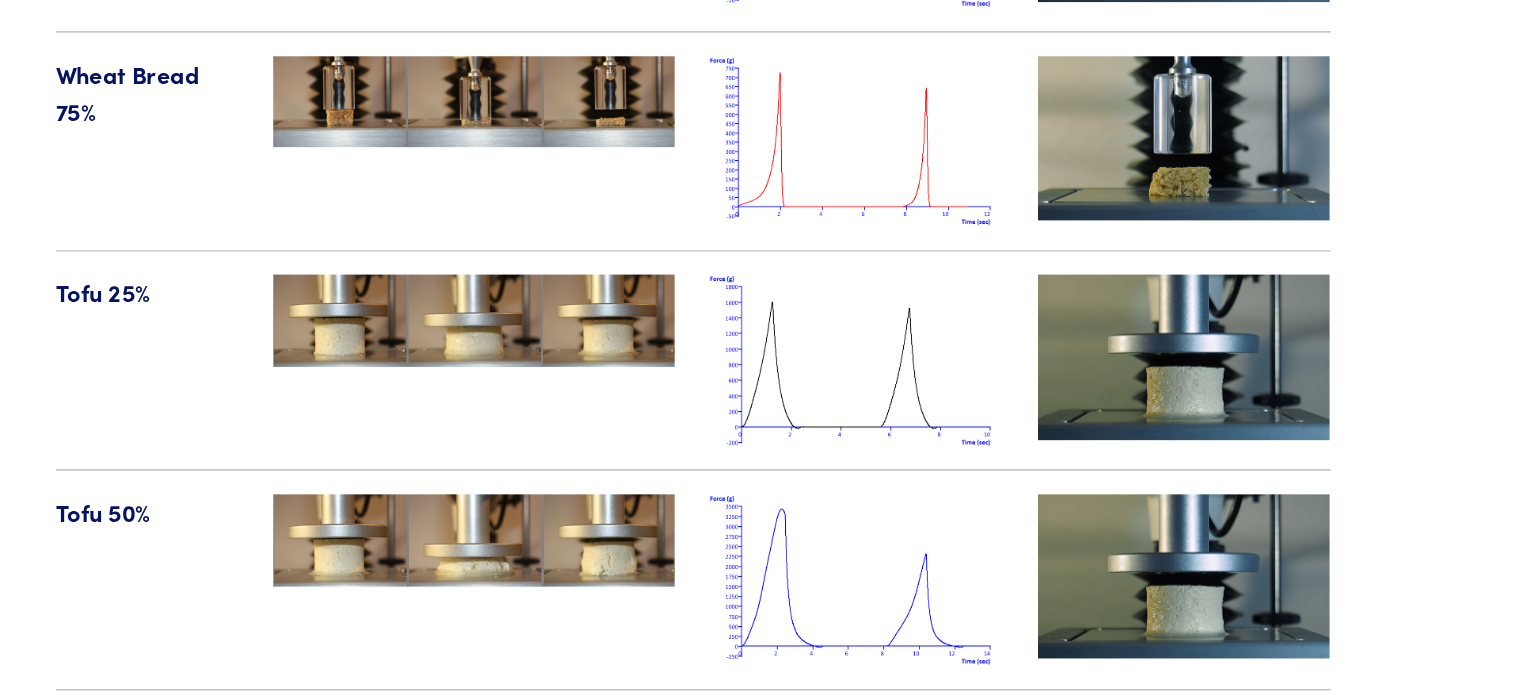 click at bounding box center [776, 439] 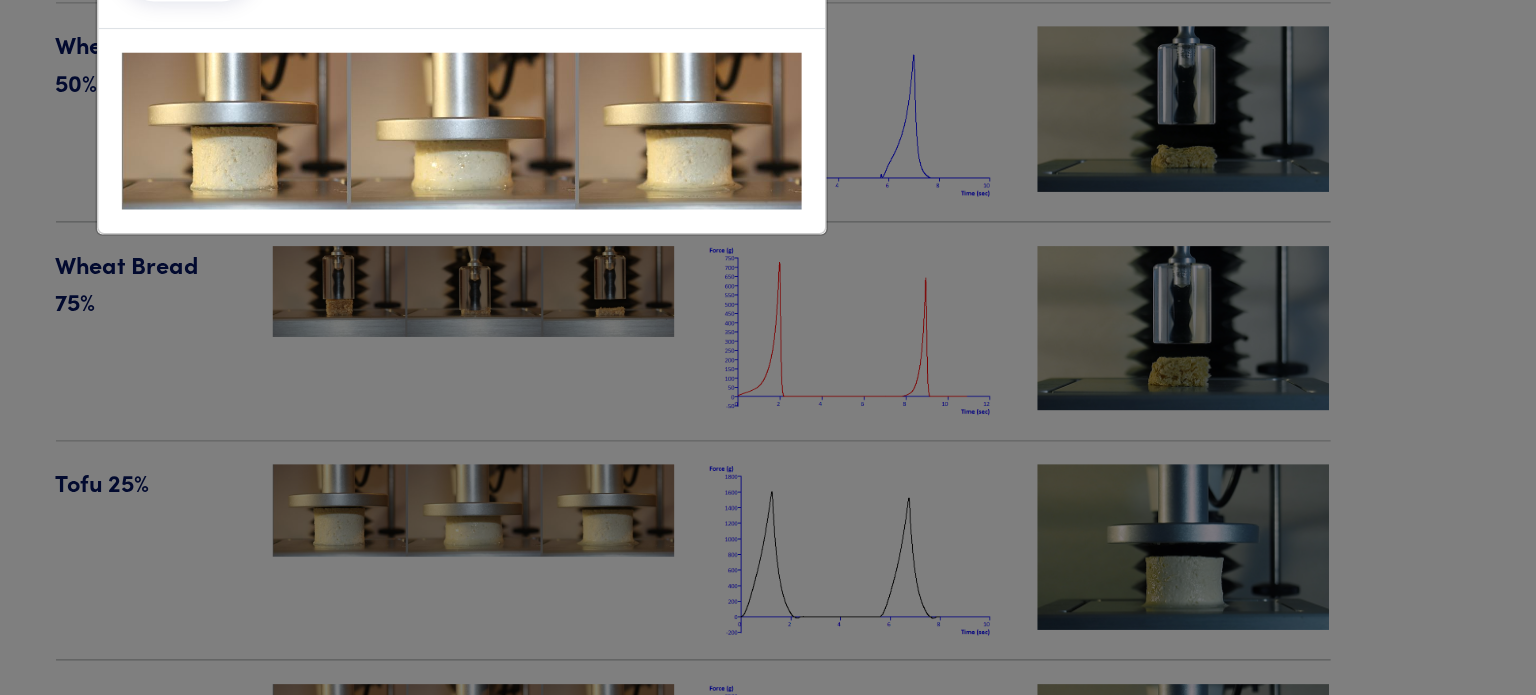 scroll, scrollTop: 21010, scrollLeft: 0, axis: vertical 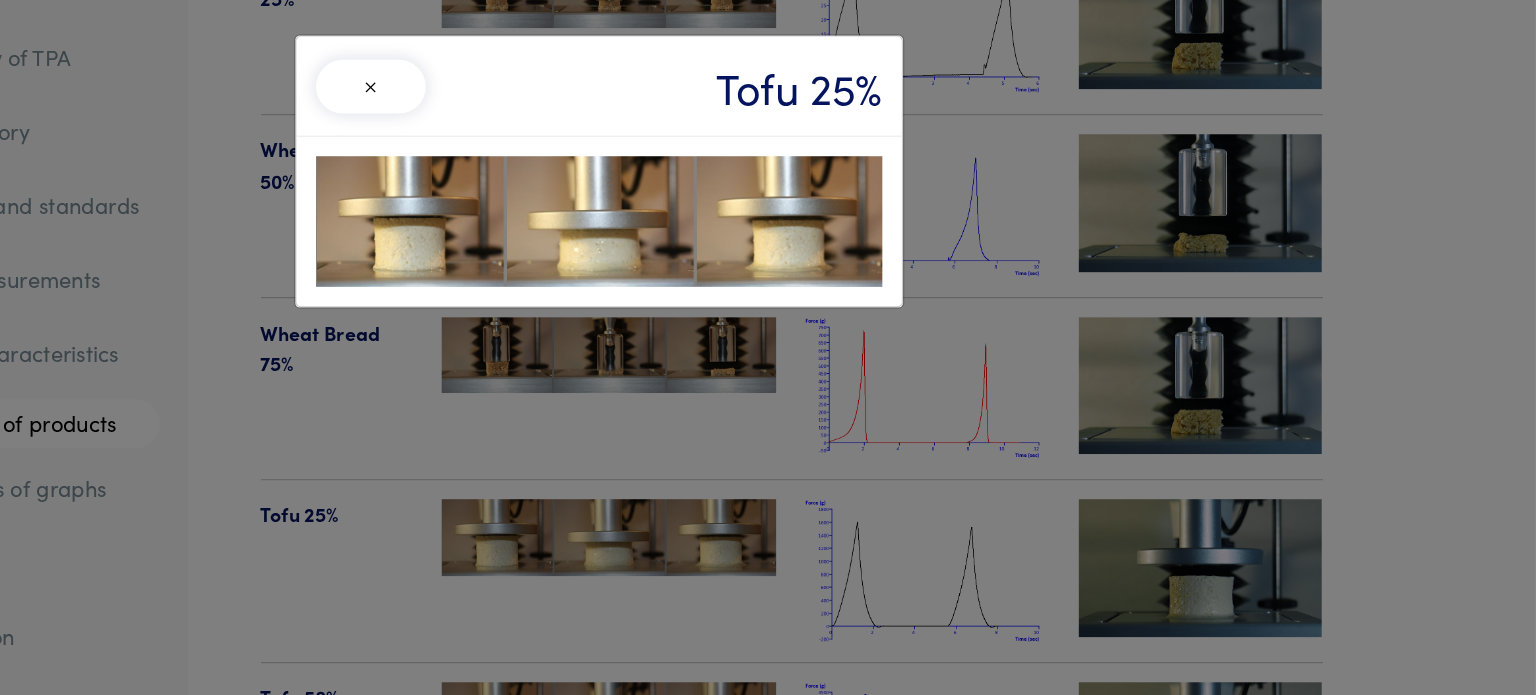 click on "×
Tofu 25%" at bounding box center (768, 347) 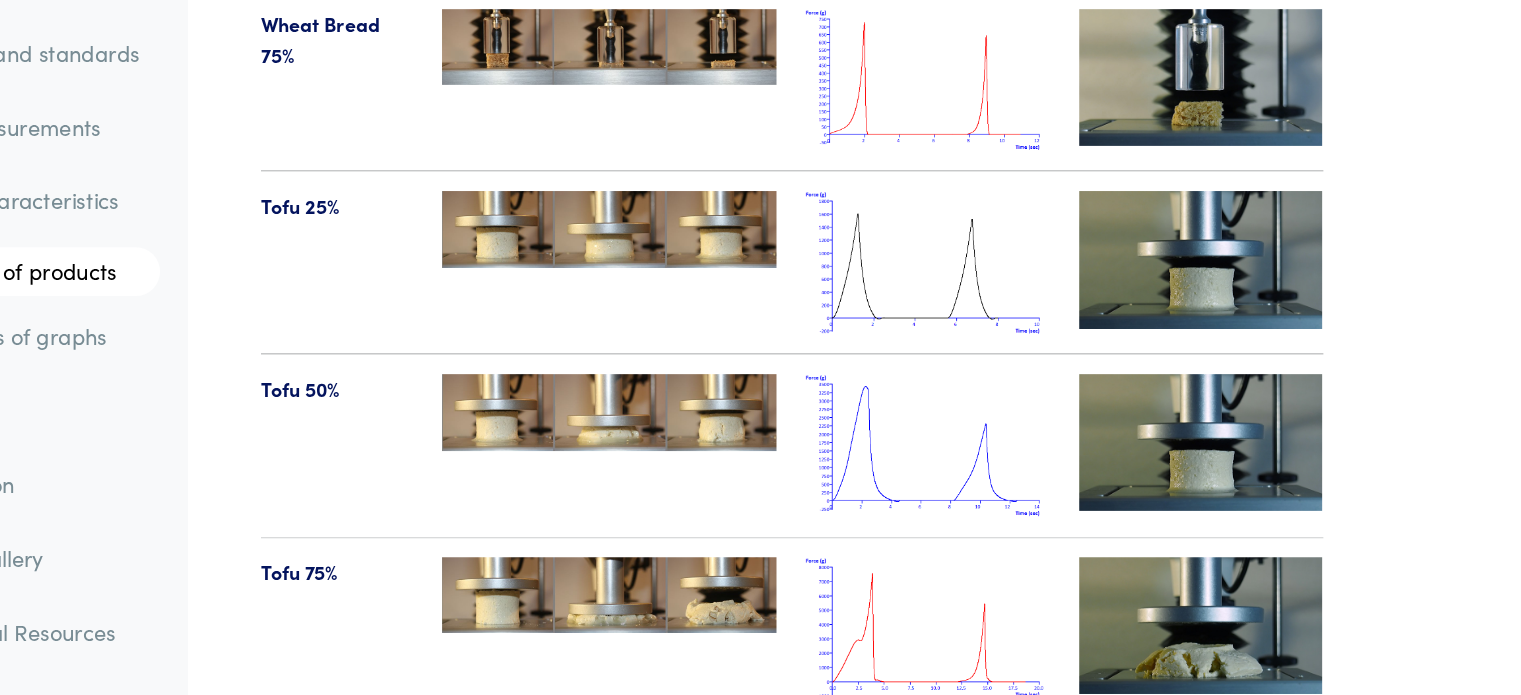 click at bounding box center (776, 612) 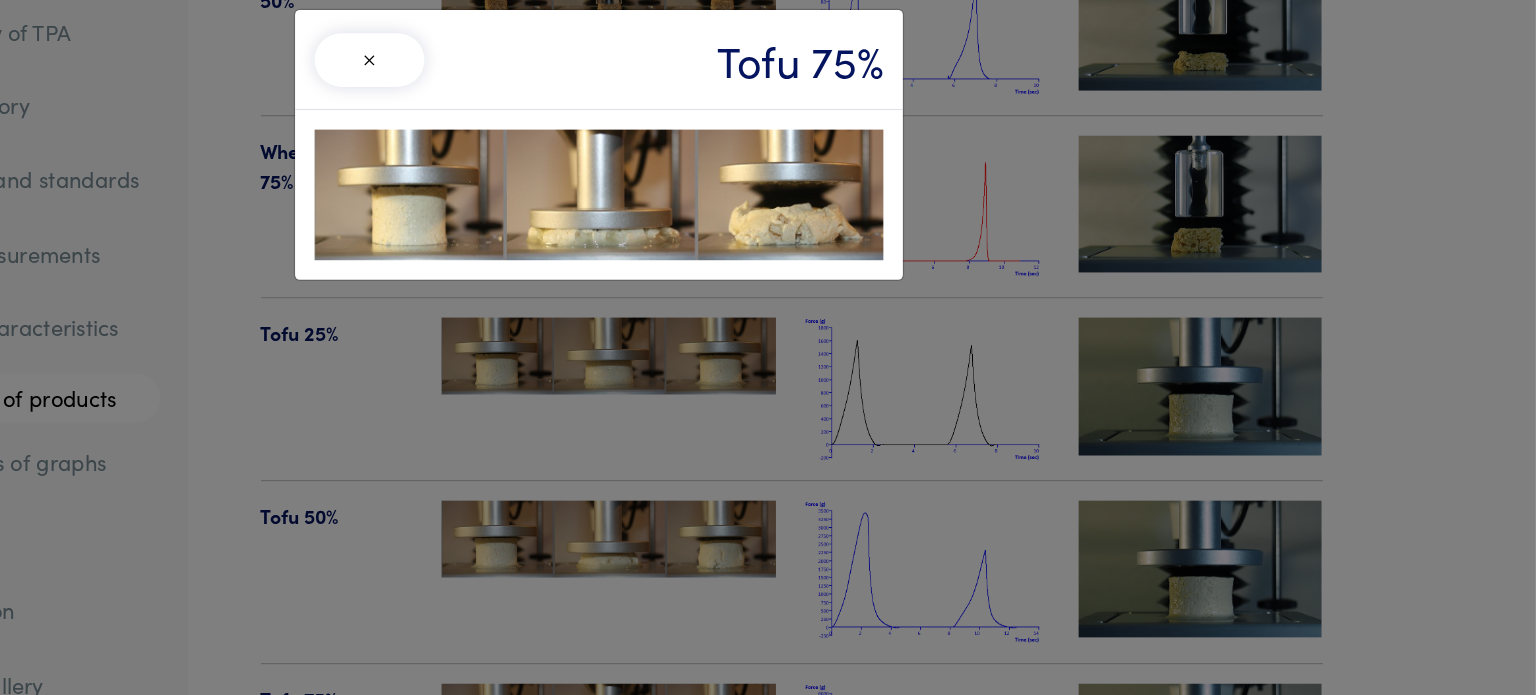 click on "×
Tofu 75%" at bounding box center [768, 347] 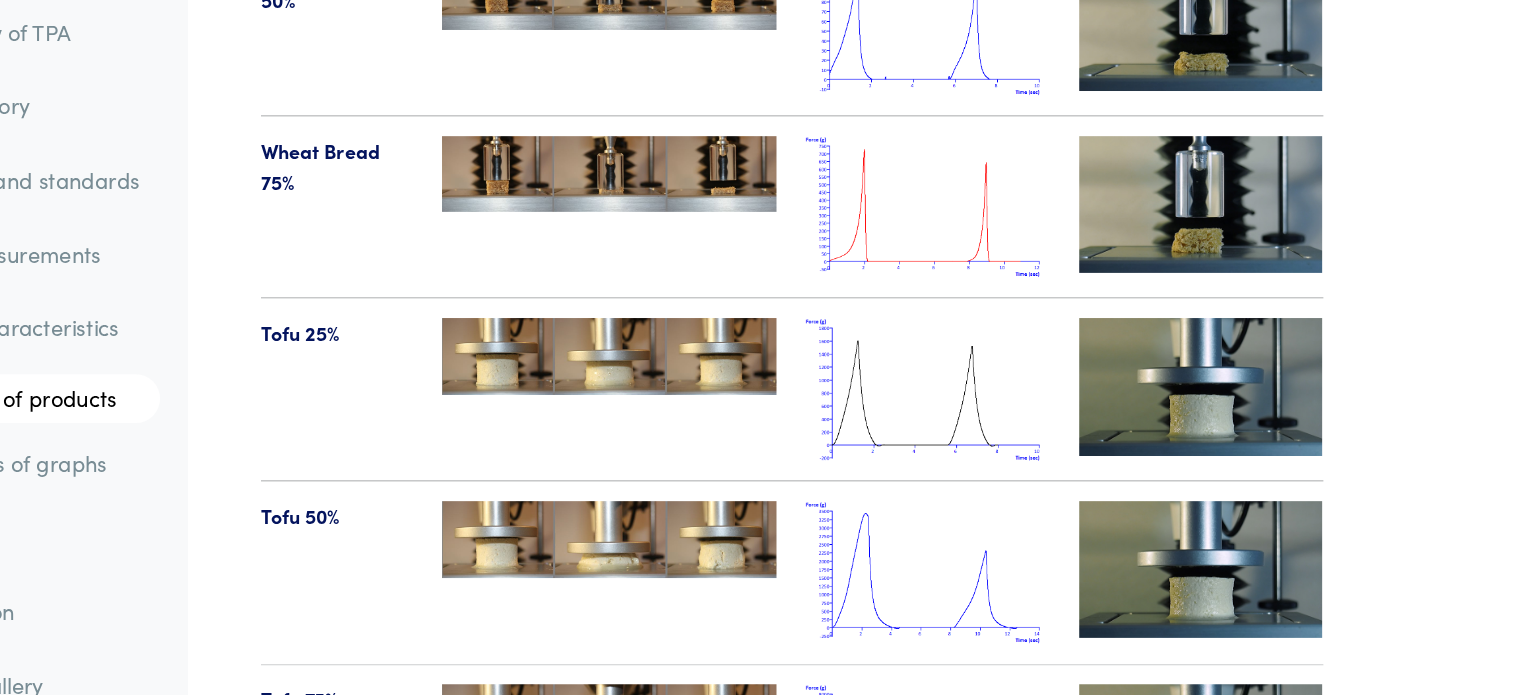 click at bounding box center [776, 462] 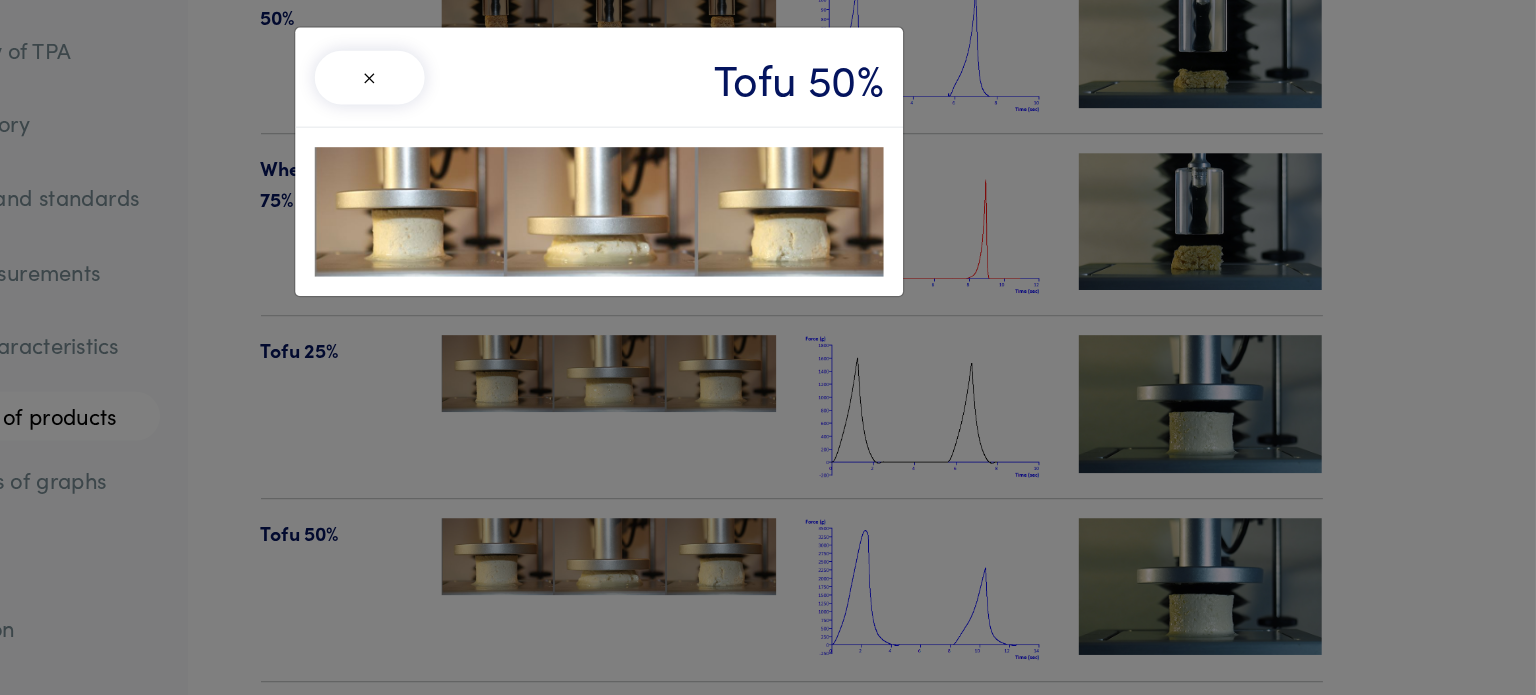 click on "×
Tofu 50%" at bounding box center (768, 347) 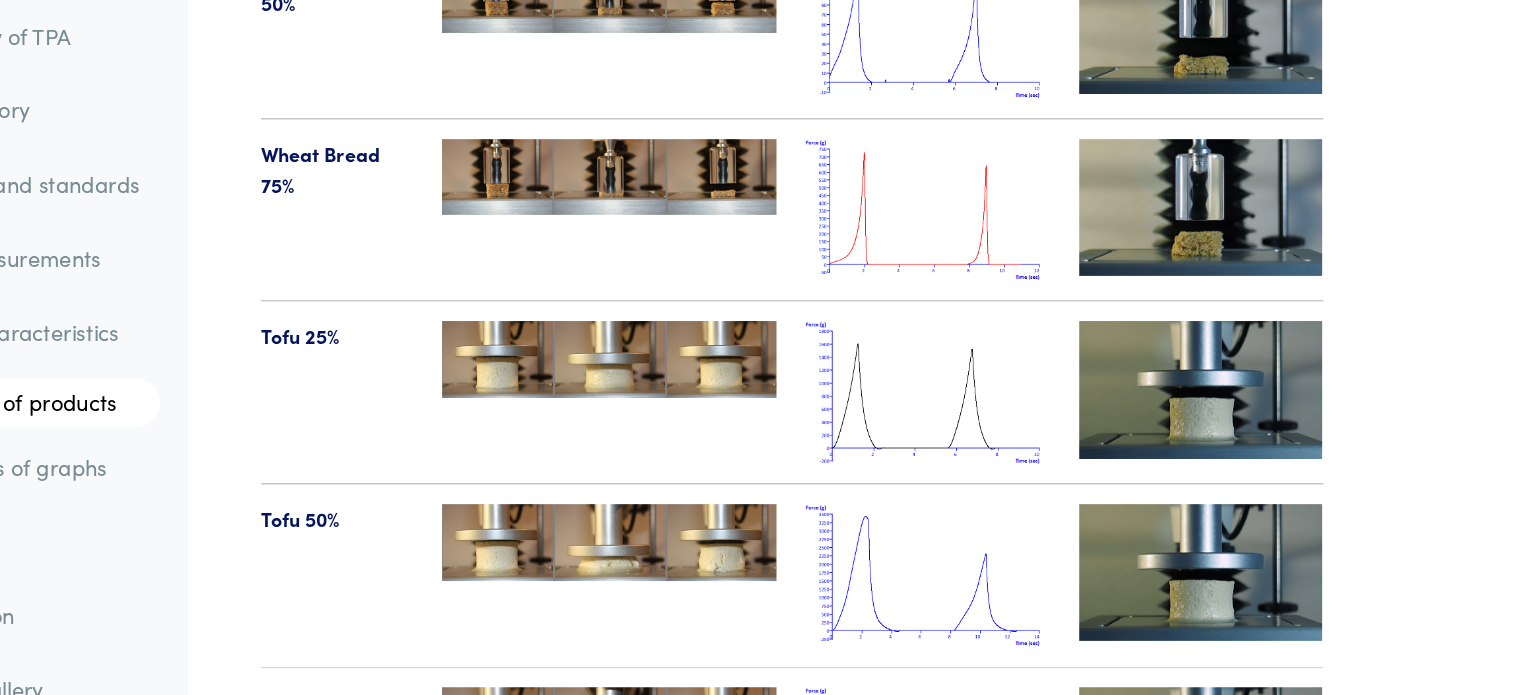 scroll, scrollTop: 21138, scrollLeft: 0, axis: vertical 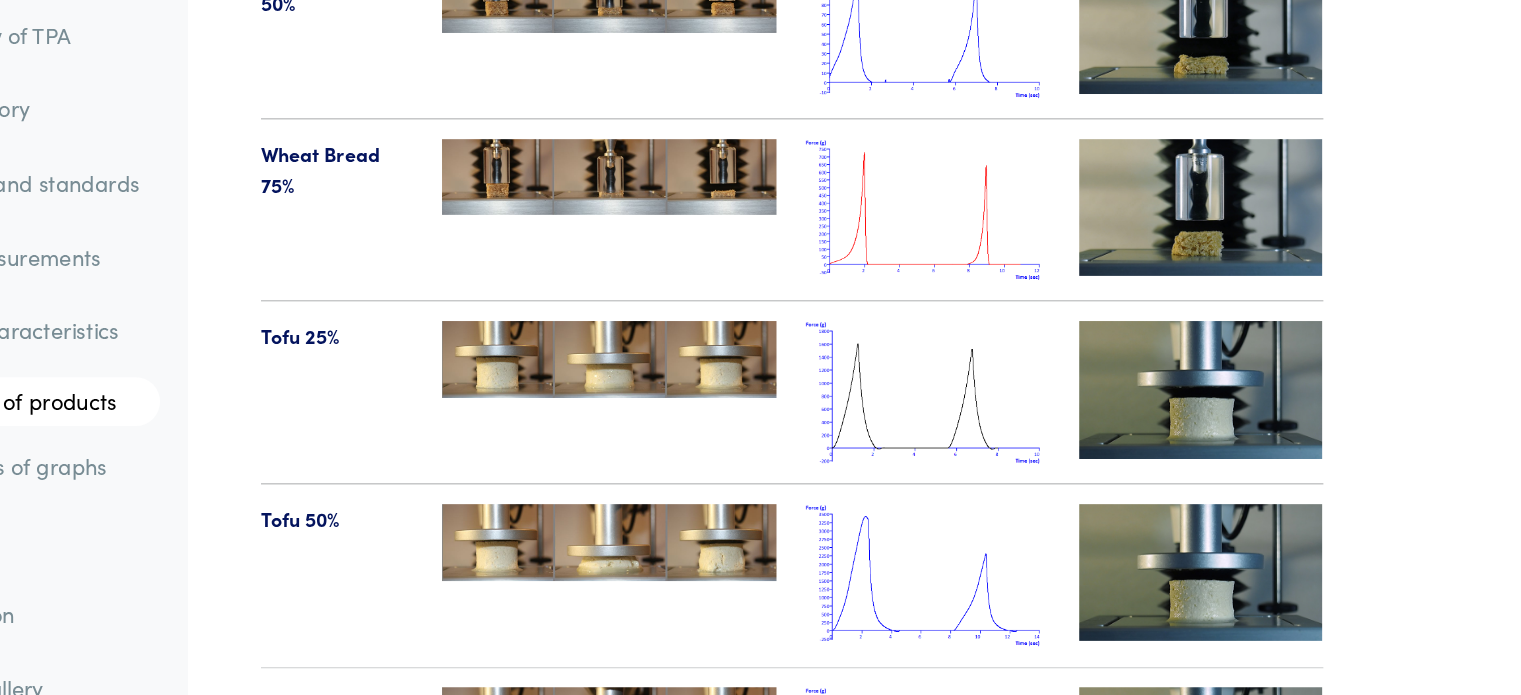 click at bounding box center [1261, 487] 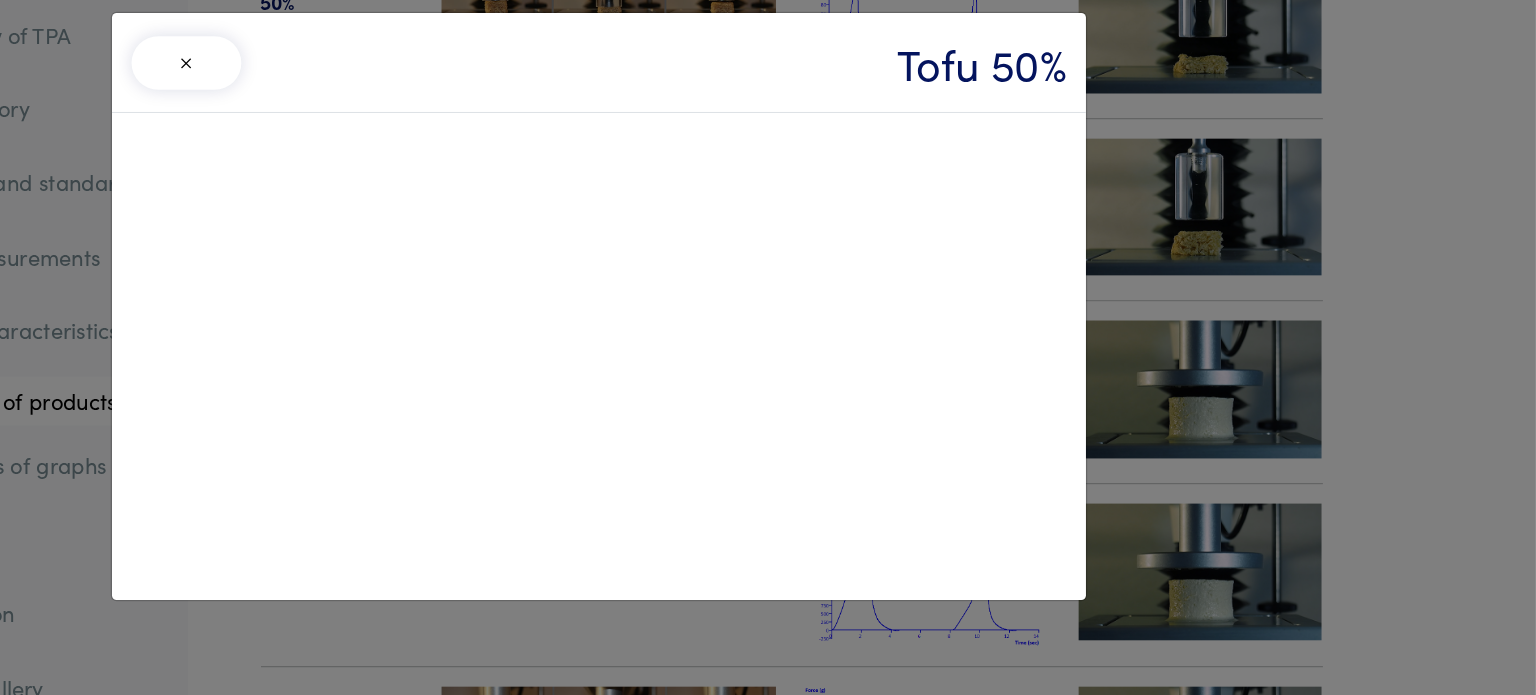 click on "×
Tofu 50%" at bounding box center [768, 347] 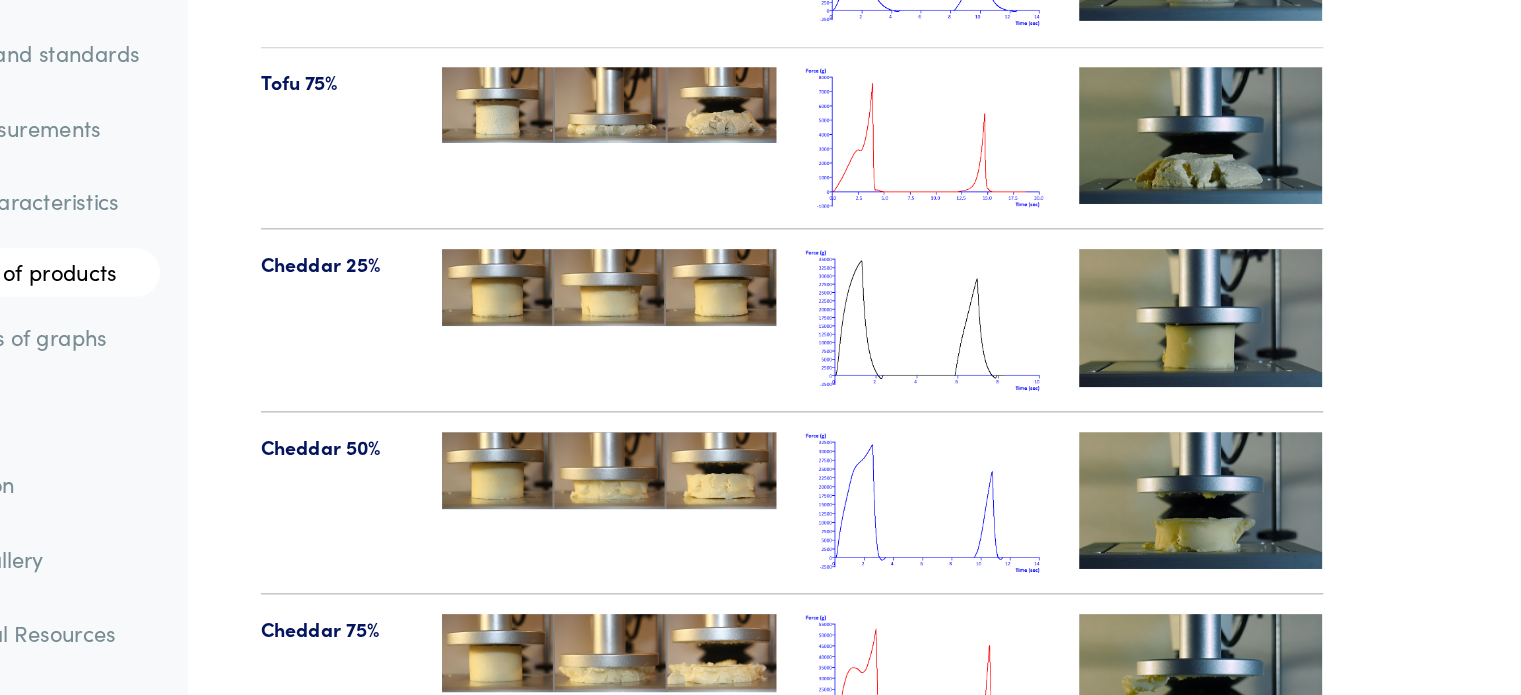 scroll, scrollTop: 21549, scrollLeft: 0, axis: vertical 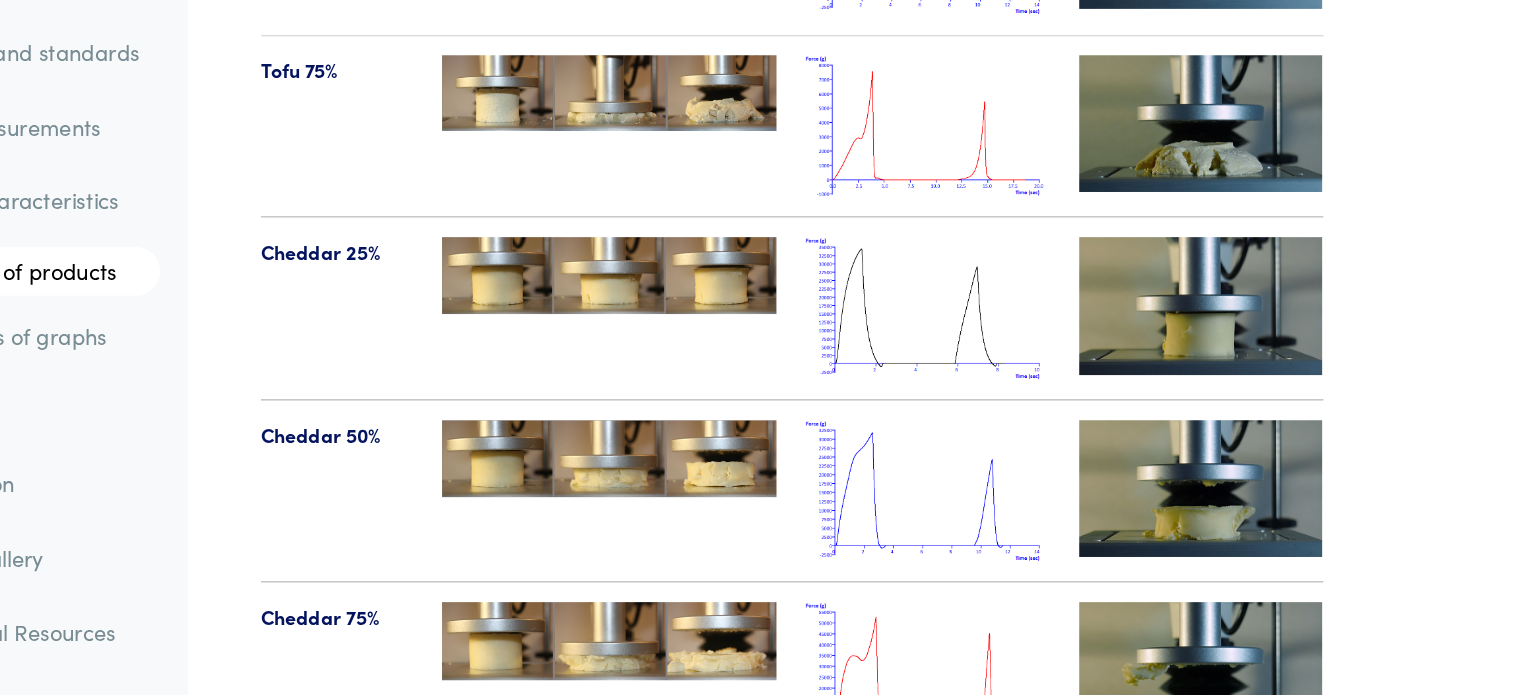 click at bounding box center [1261, 525] 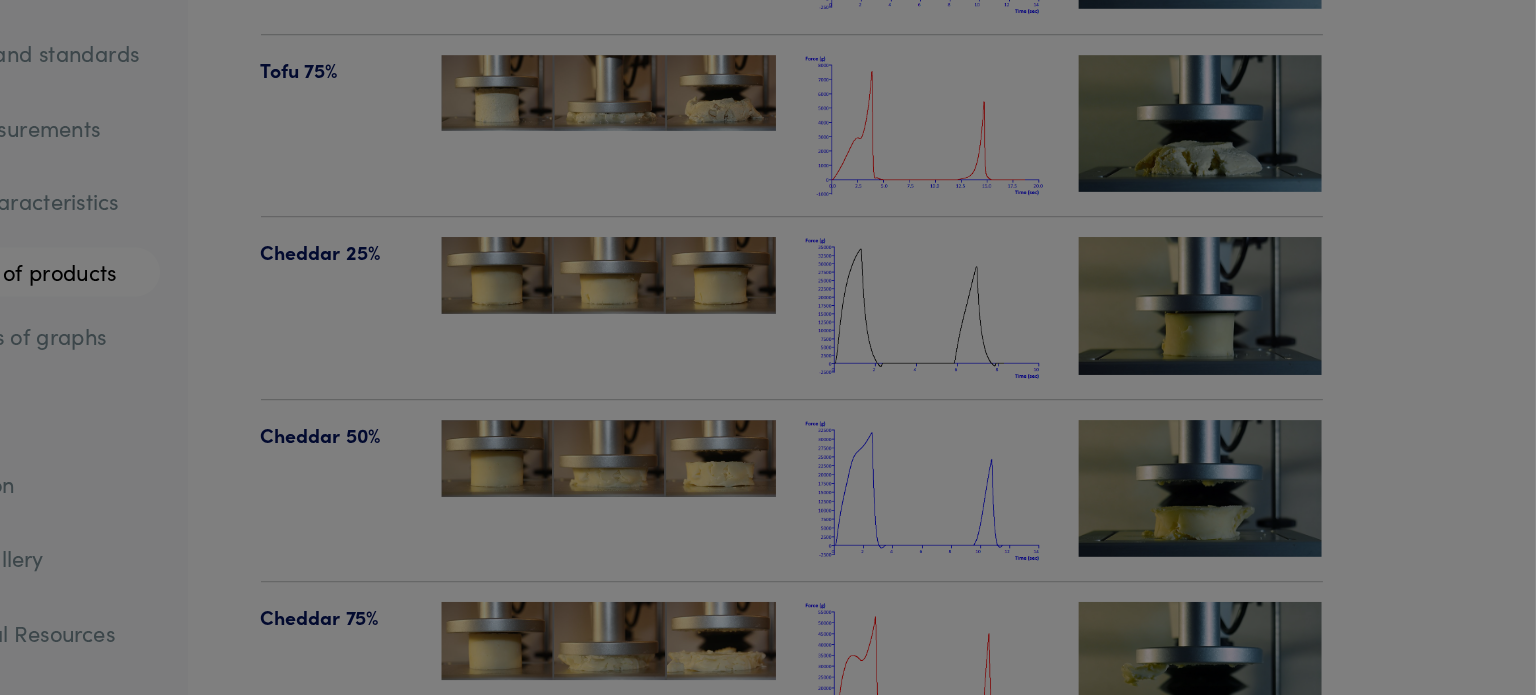 click on "Instruments
Texture Analyzers
Measure any physical product characteristic.
TA.XTPlus Connect
TA.XTPlus 100 Connect
TA.XTExpress Connect
TA.HDPlus Connect
Compare Instruments
Software
Dimensional Analyzers
Measure volume, density, and dimensional profiles of solids.
Volscan Profiler
Ceramscan
Software
Fixtures
Extras" at bounding box center (768, 119) 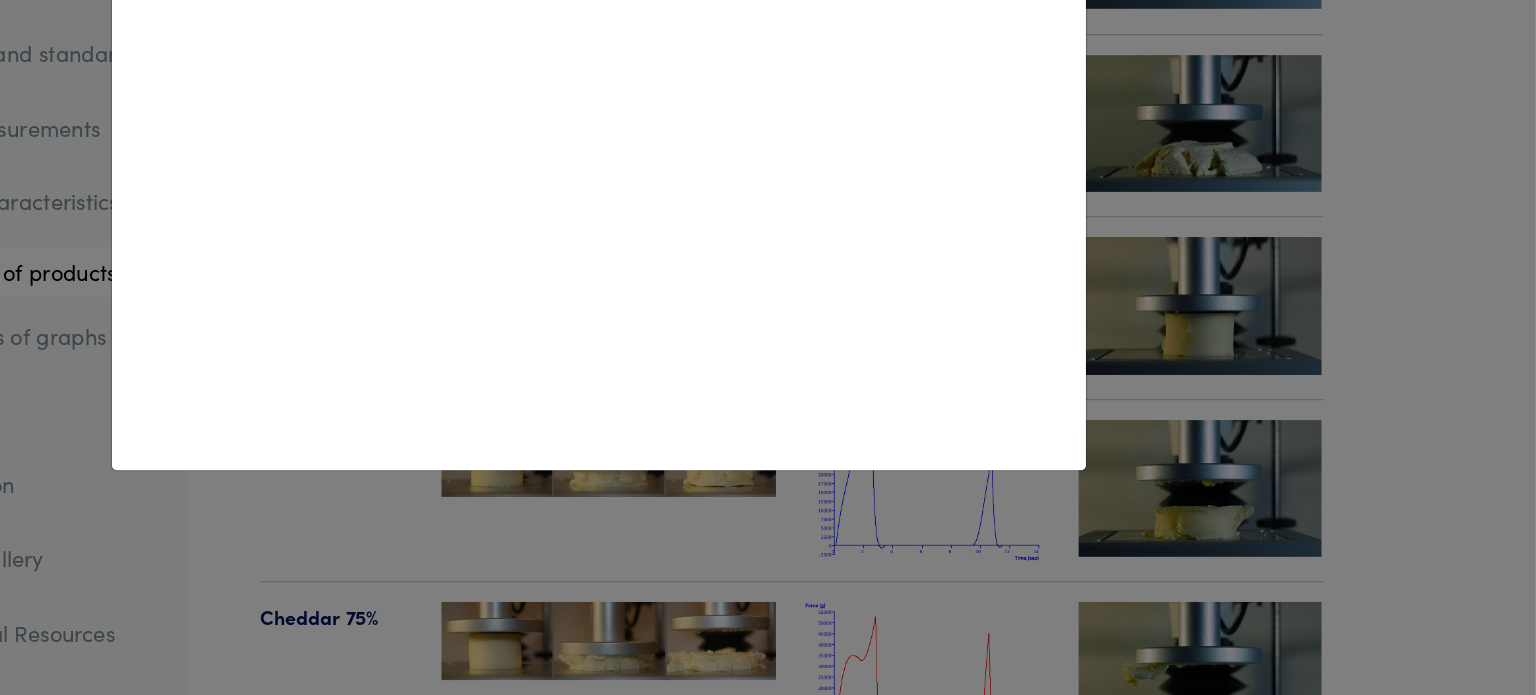 click on "×
Cheddar 50%" at bounding box center (768, 347) 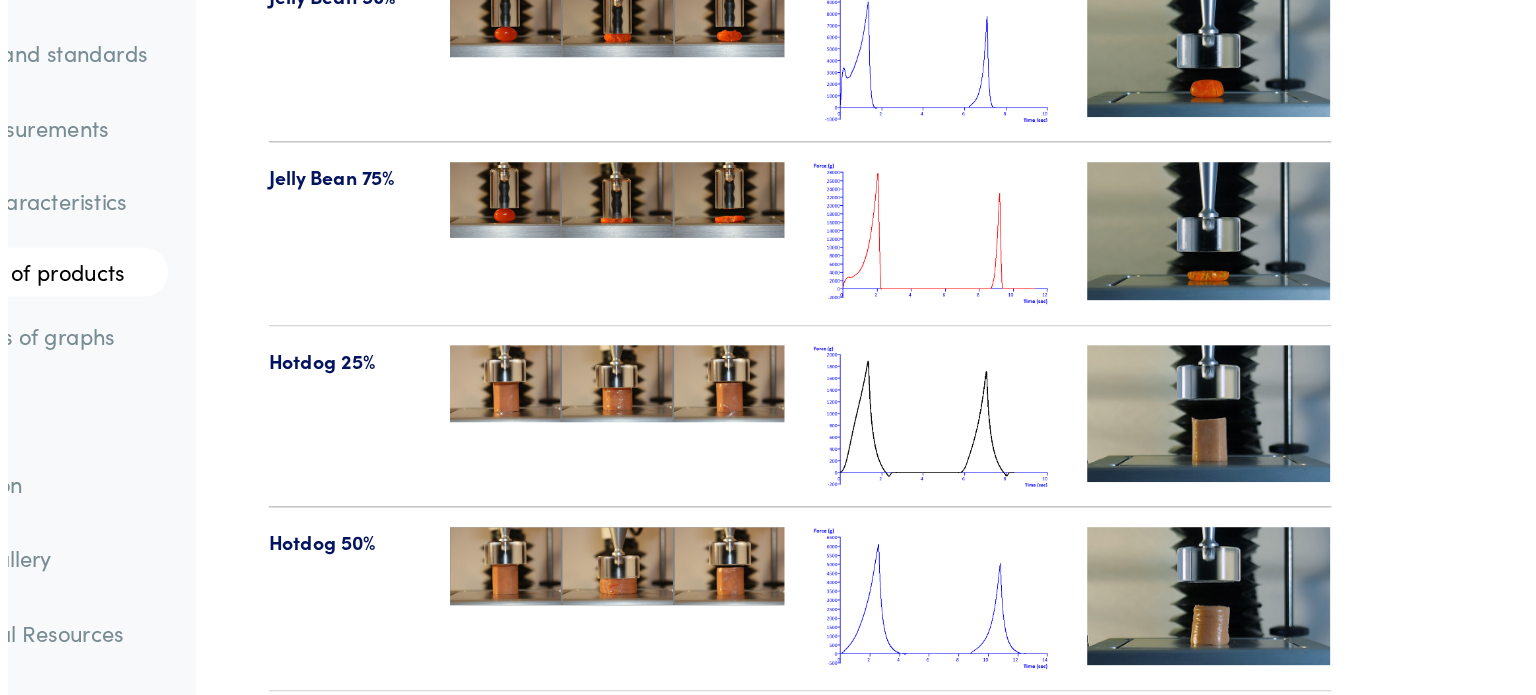 scroll, scrollTop: 22467, scrollLeft: 0, axis: vertical 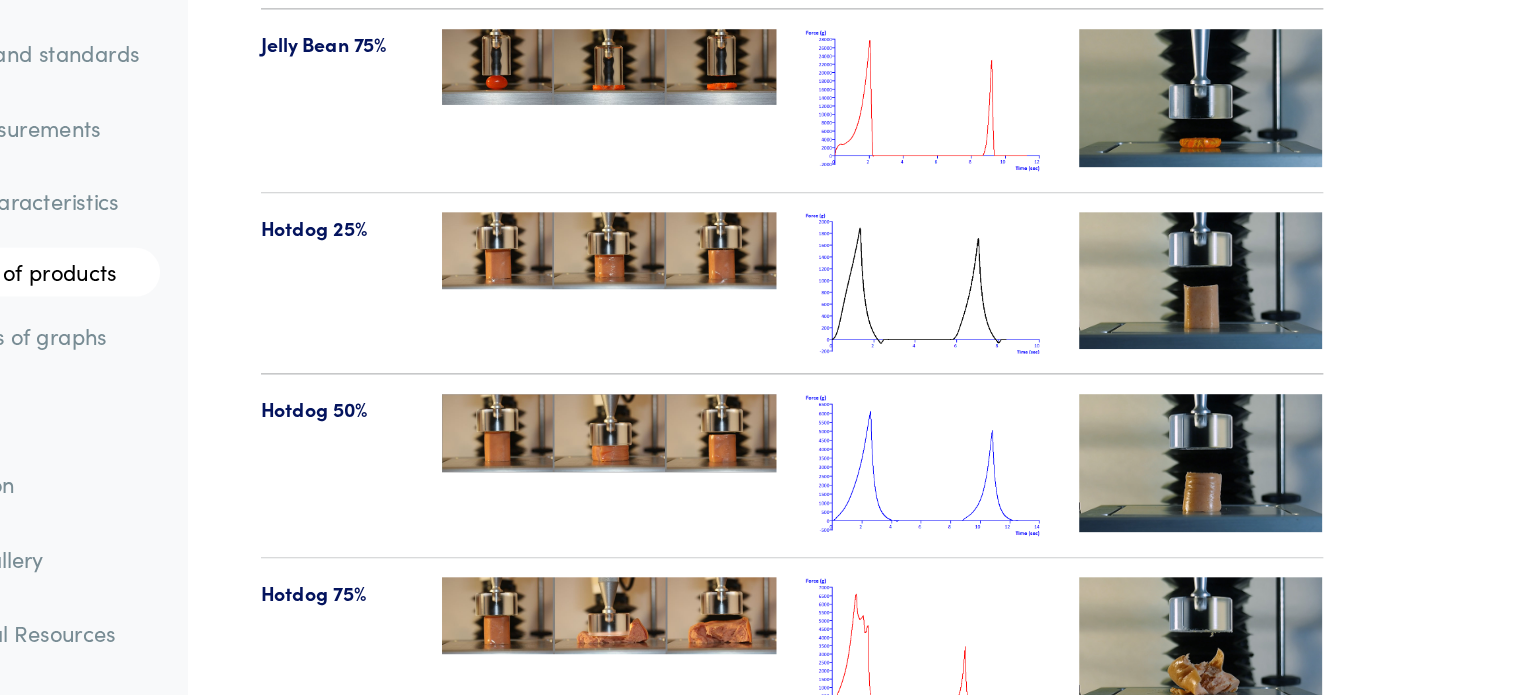 click at bounding box center [776, 629] 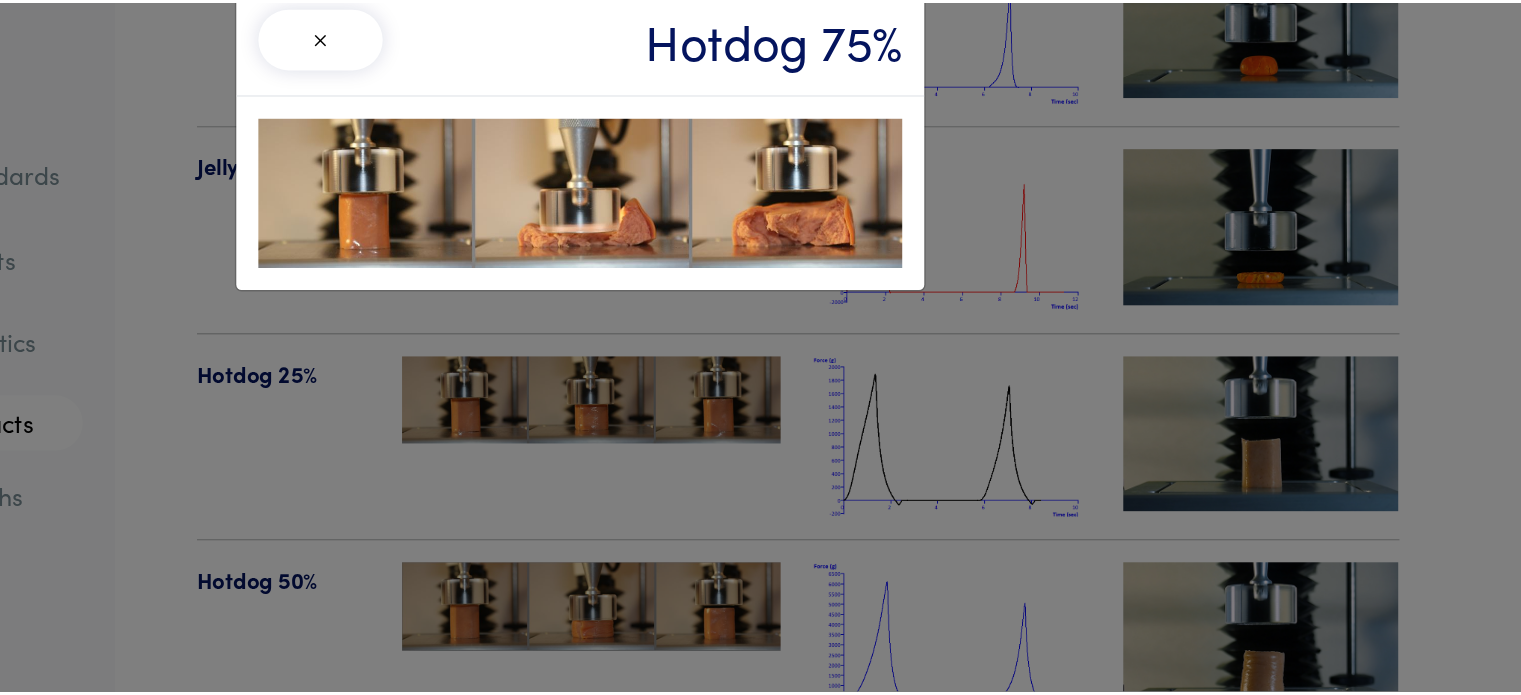 scroll, scrollTop: 22467, scrollLeft: 0, axis: vertical 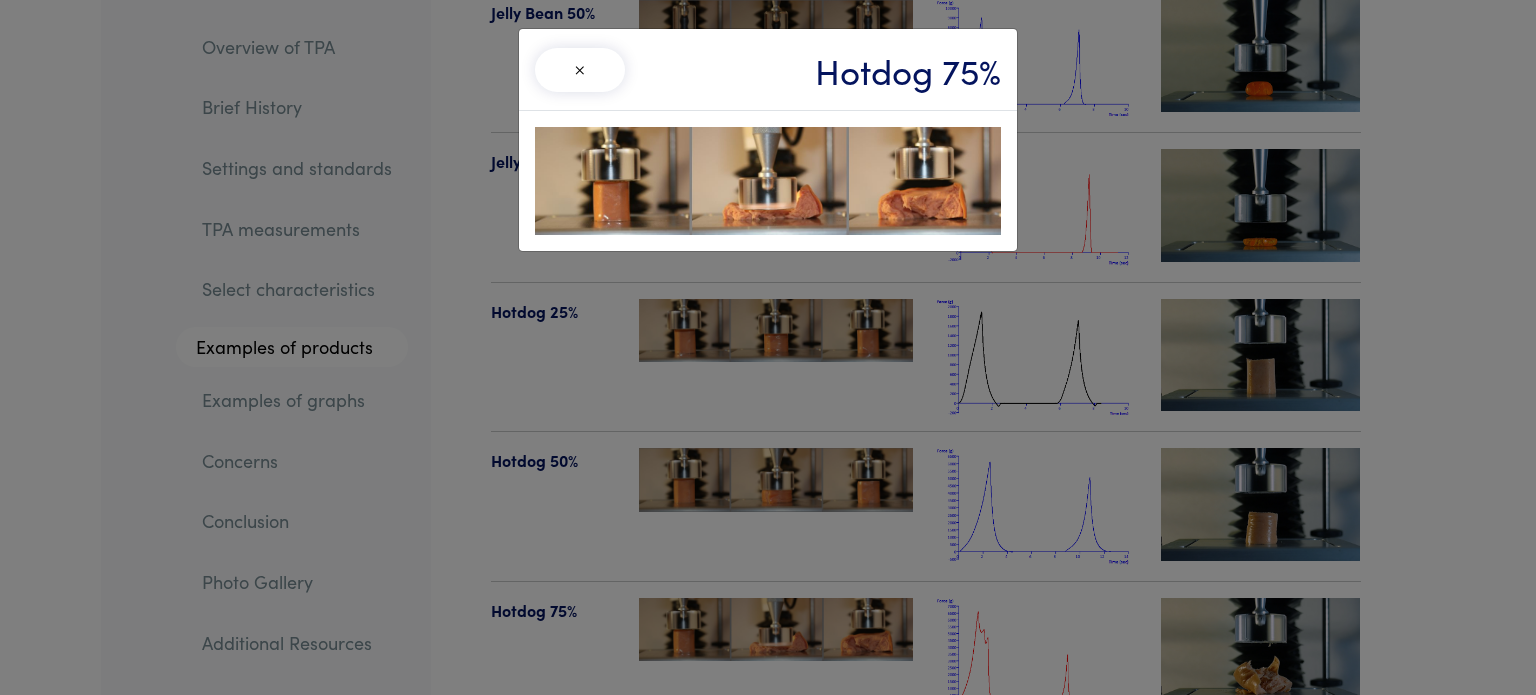 click on "×
Hotdog 75%" at bounding box center [768, 347] 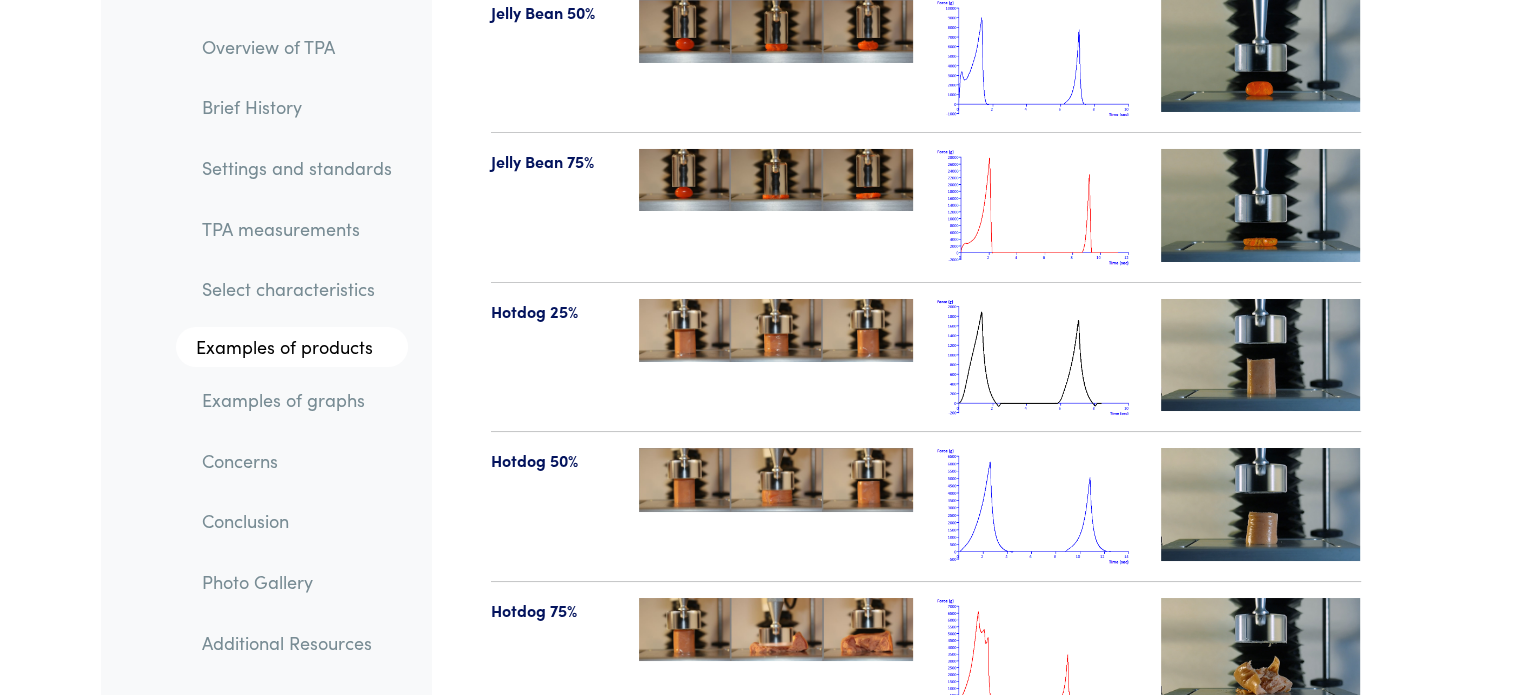 click at bounding box center [1261, 654] 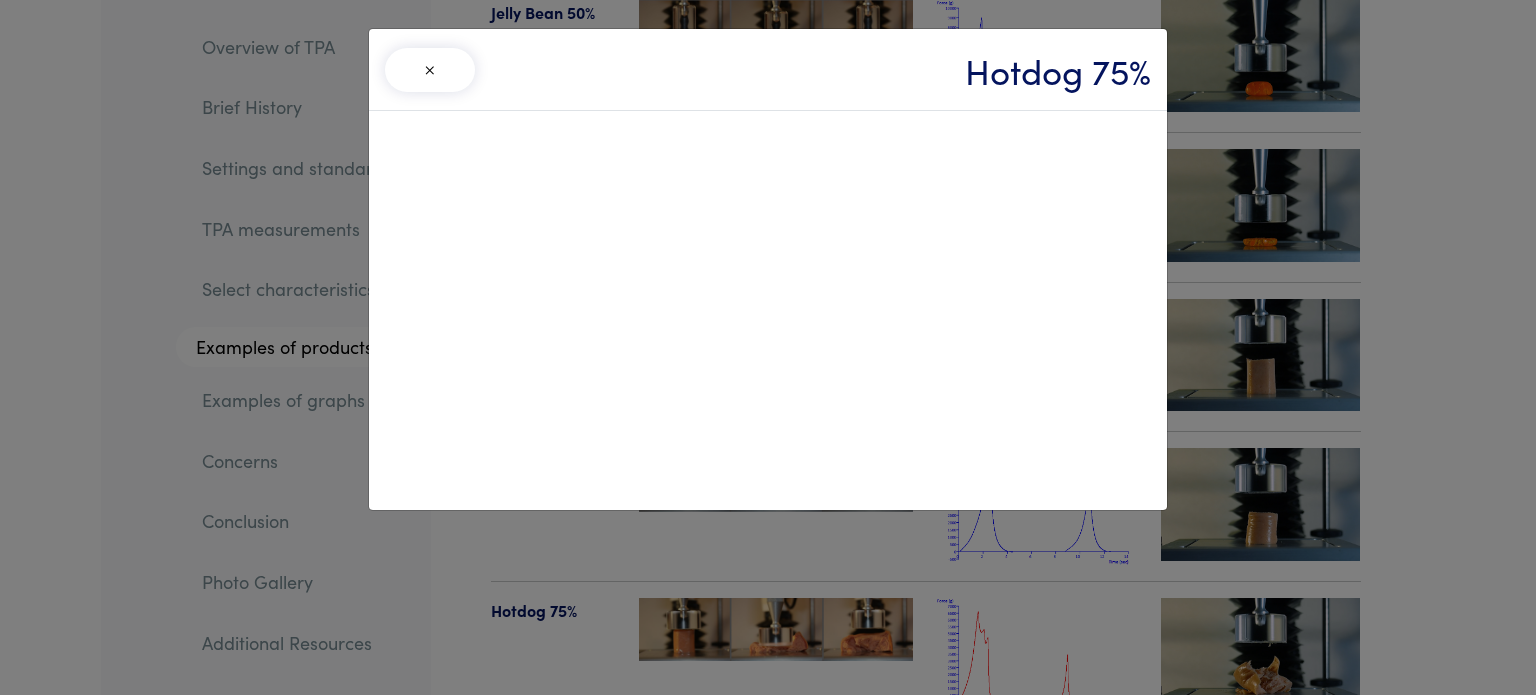 click on "×
Hotdog 75%" at bounding box center [768, 347] 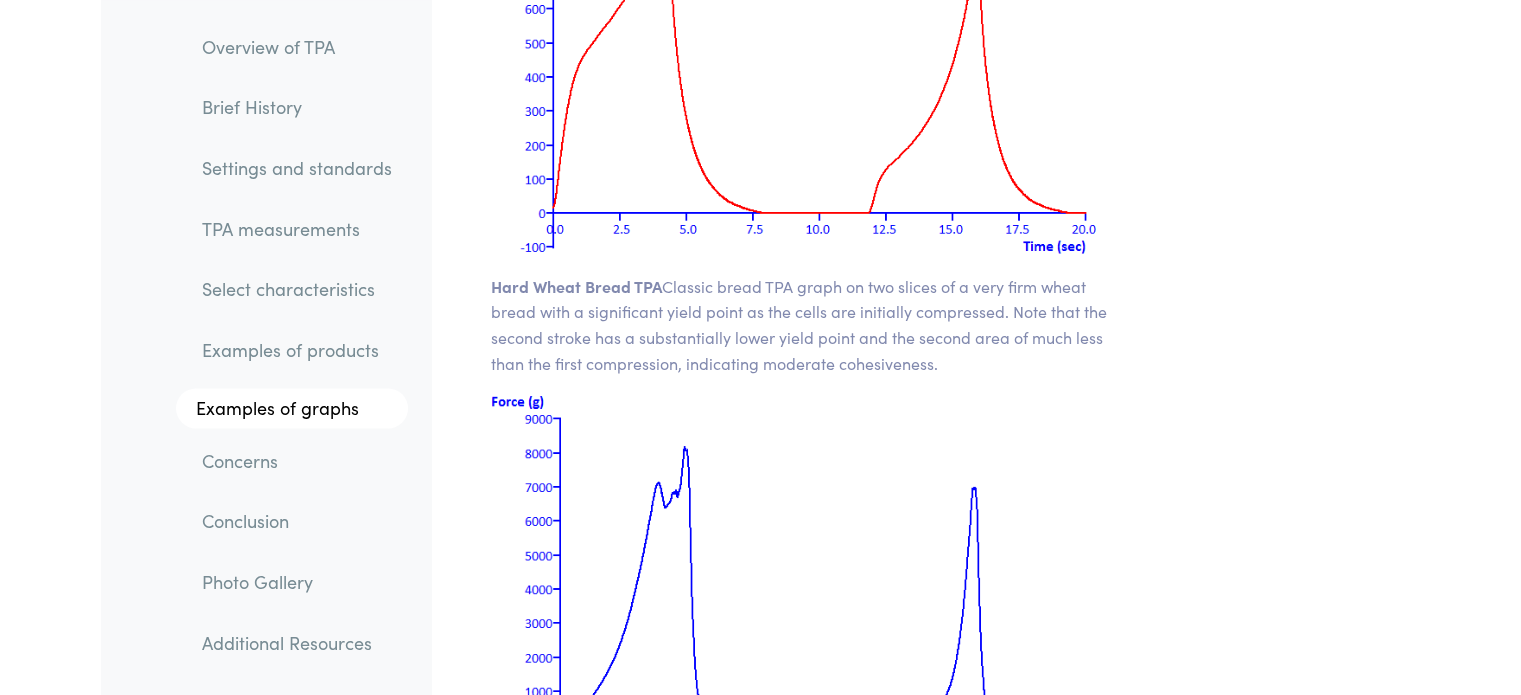 scroll, scrollTop: 25716, scrollLeft: 0, axis: vertical 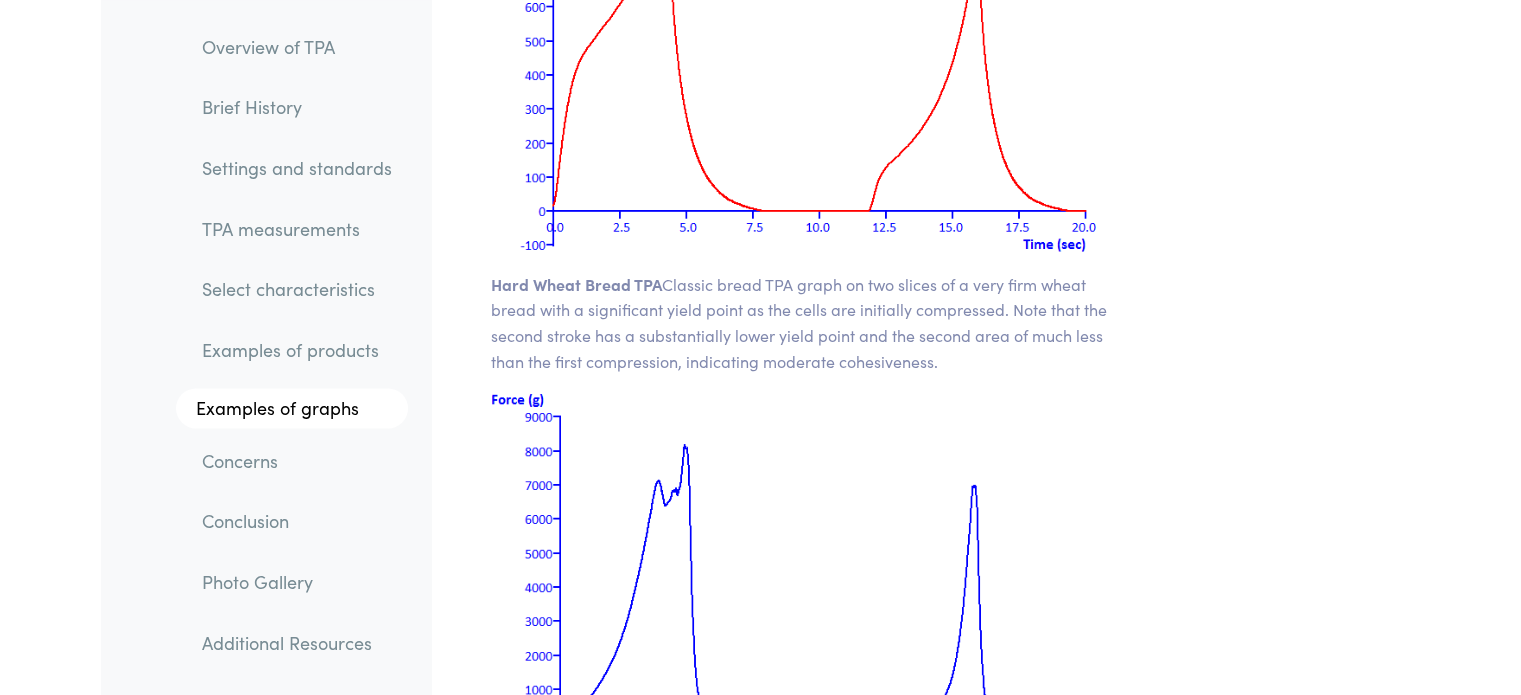 drag, startPoint x: 762, startPoint y: 282, endPoint x: 938, endPoint y: 279, distance: 176.02557 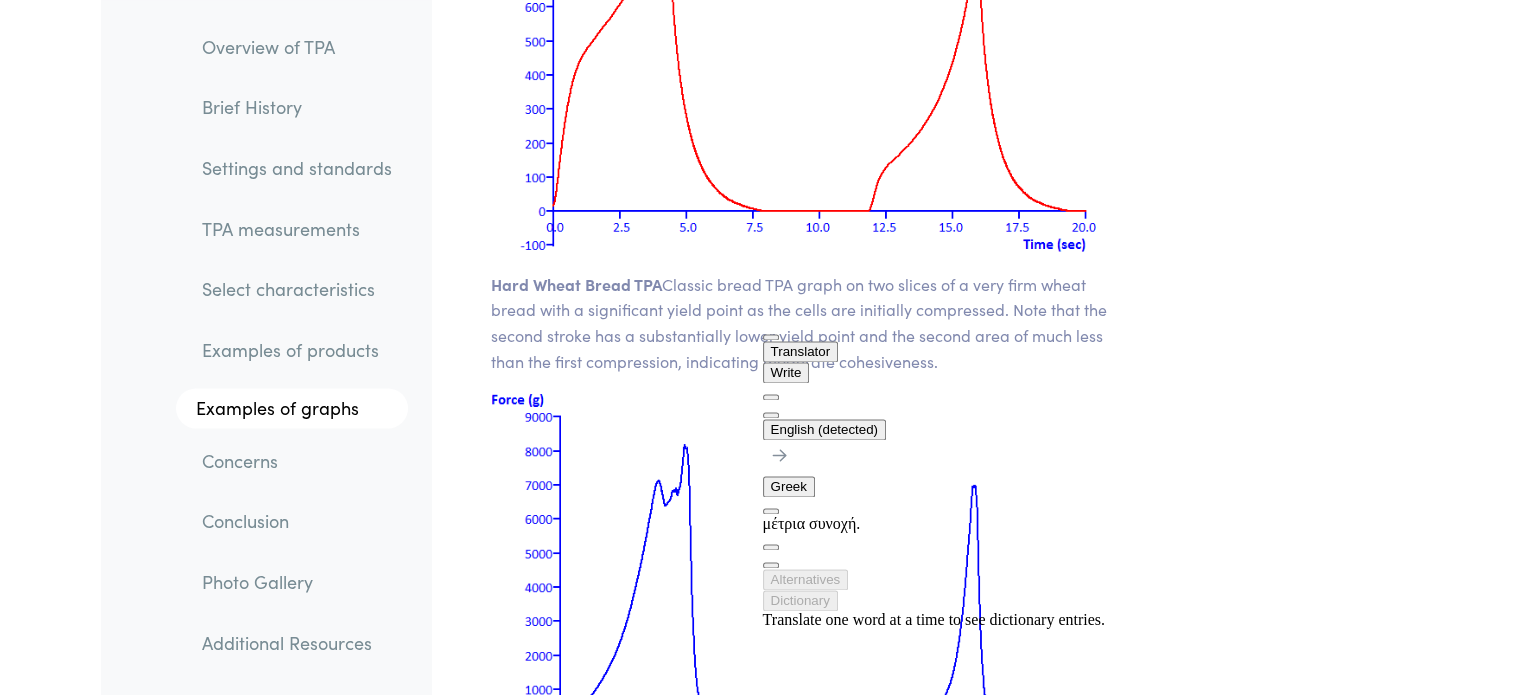 click on "Hard Wheat Bread TPA  Classic bread TPA graph on two slices of a very firm wheat bread with a significant yield point as the cells are initially compressed. Note that the second stroke has a substantially lower yield point and the second area of much less than the first compression, indicating moderate cohesiveness." at bounding box center [802, 323] 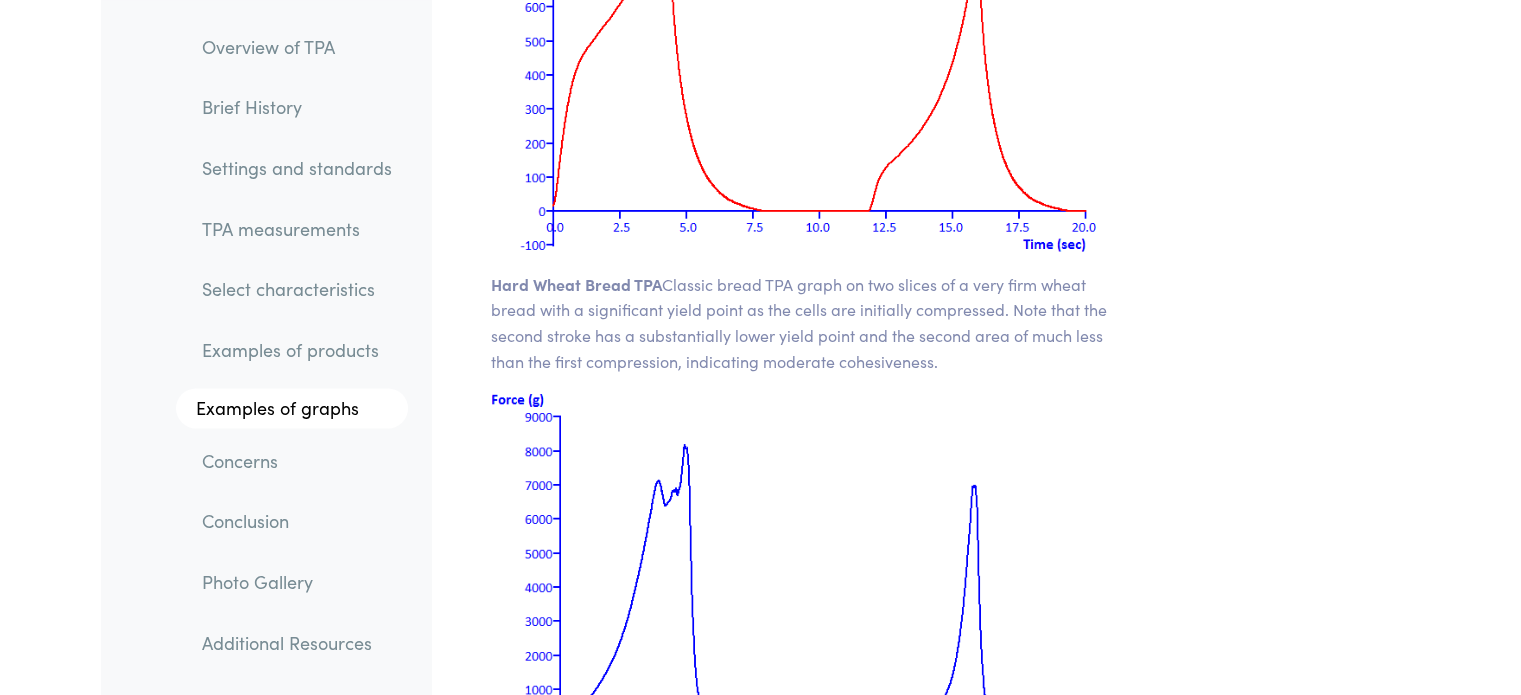 drag, startPoint x: 952, startPoint y: 279, endPoint x: 1008, endPoint y: 221, distance: 80.622574 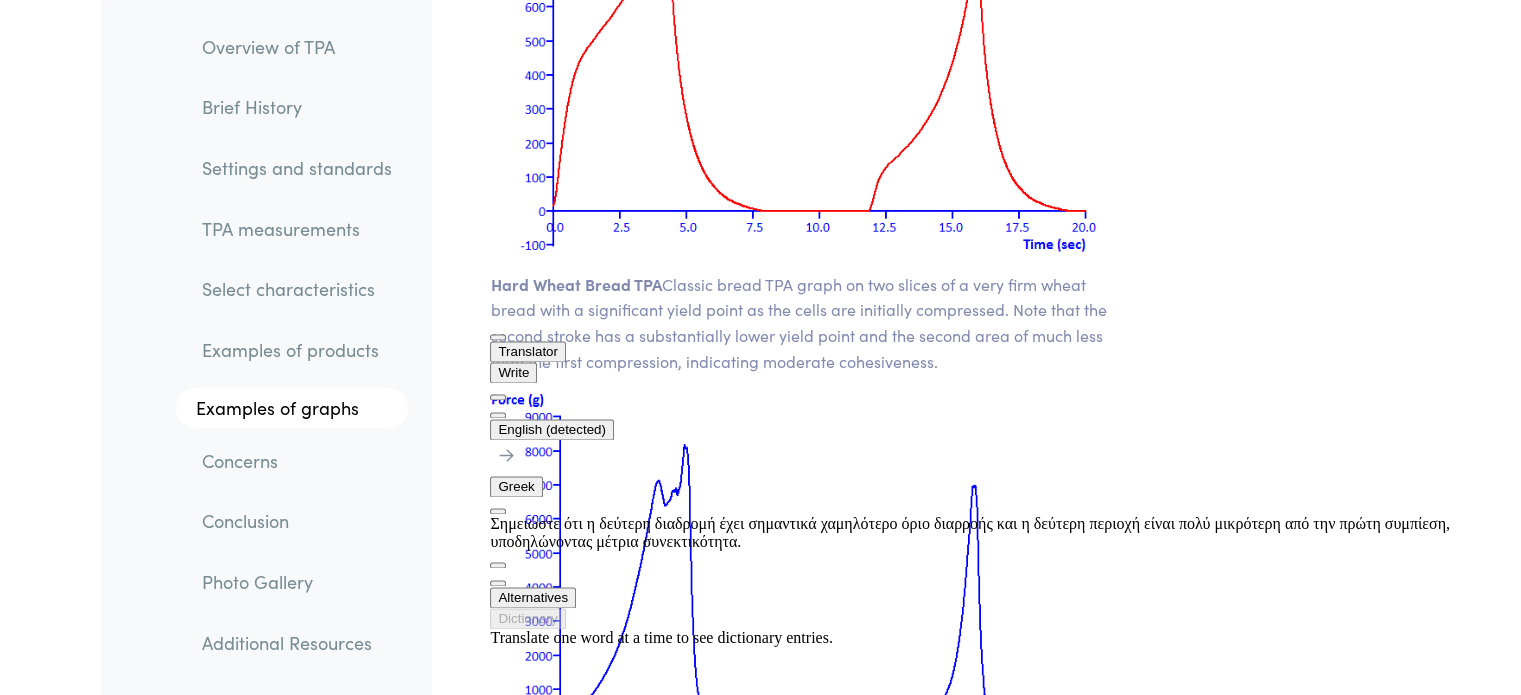 click on "Chapter VII
Examples of TPA Graphs
The following are a few typical TPA plots:
Hard Wheat Bread TPA  Classic bread TPA graph on two slices of a very firm wheat bread with a significant yield point as the cells are initially compressed. Note that the second stroke has a substantially lower yield point and the second area of much less than the first compression, indicating moderate cohesiveness.
Stiff Hot Dog TPA  Classic TPA graph with a mostly single substantial fracture. Note the long tails on the withdrawal and second compression which indicates that the hot dog exhibited far more springiness than it did resilience.
Many products do not exhibit the classic shape TPA curve and users should not be surprised that their plots do not follow the idealized model. Outlined below are graphs which do not follow the standard model, along with a few short annotations.
Hard Cheddar Cheese TPA" at bounding box center (802, 1761) 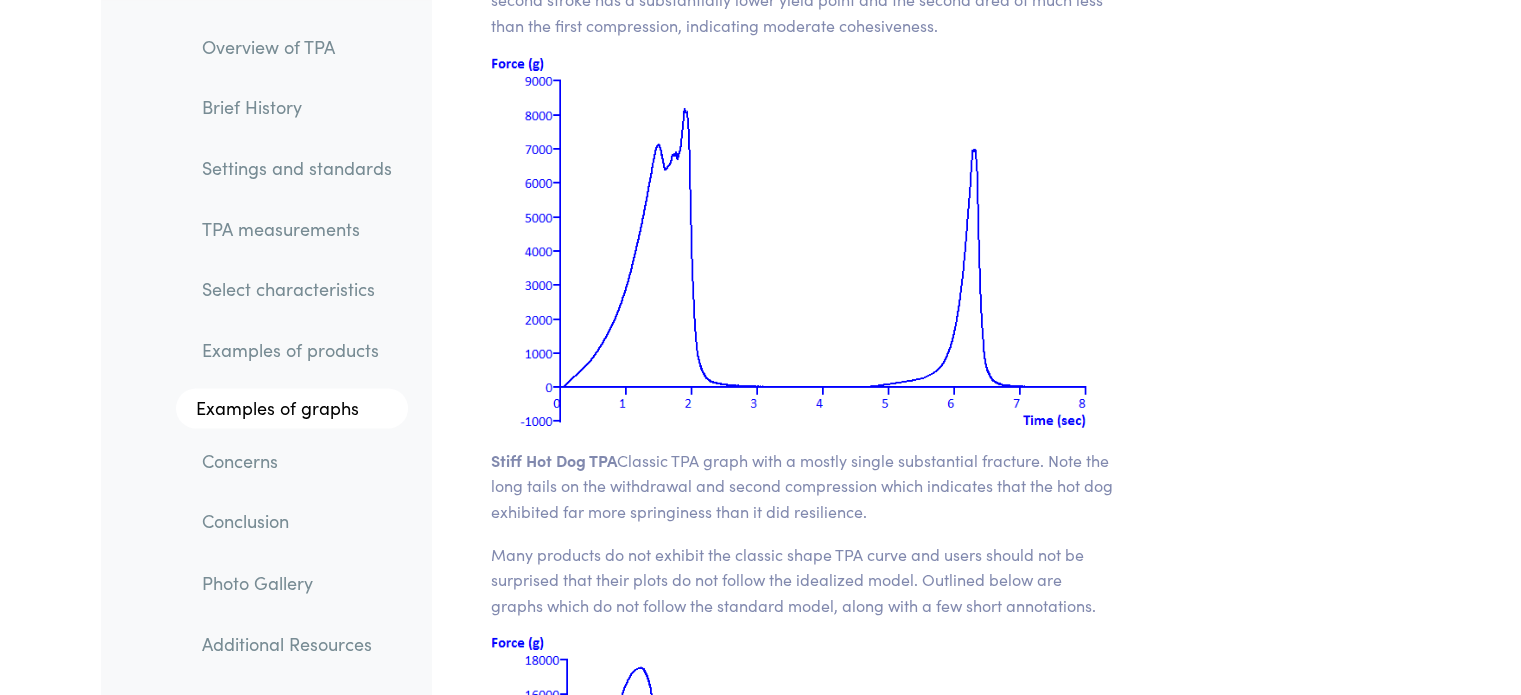 scroll, scrollTop: 26093, scrollLeft: 0, axis: vertical 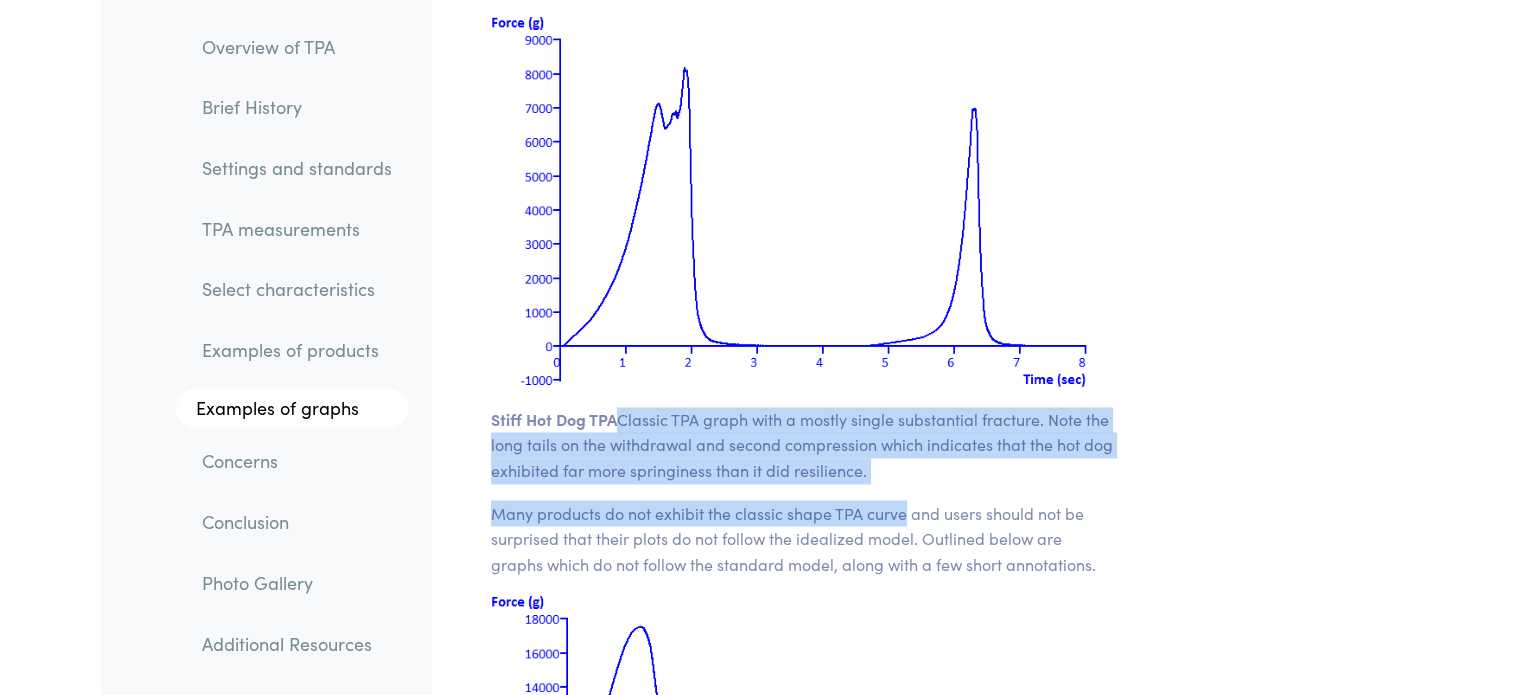 drag, startPoint x: 906, startPoint y: 409, endPoint x: 616, endPoint y: 330, distance: 300.5678 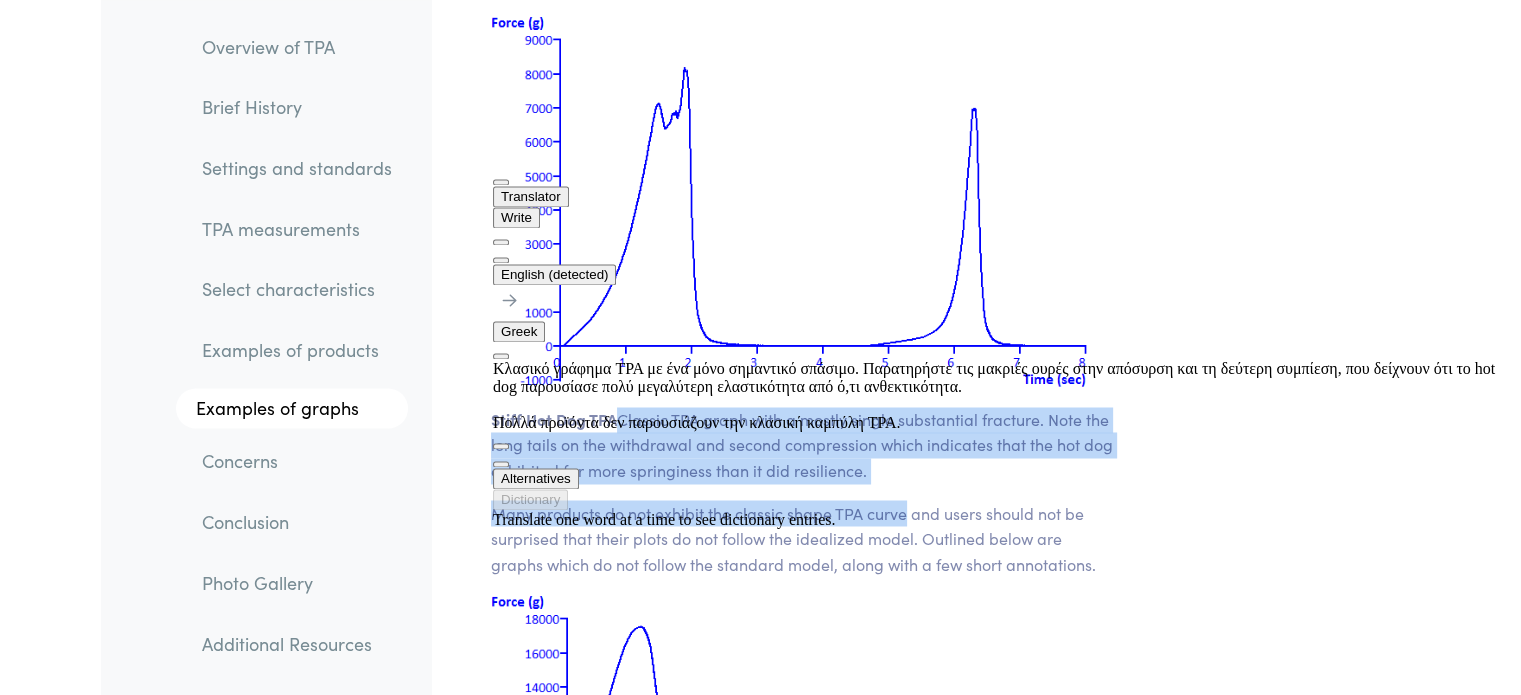 click on "Stiff Hot Dog TPA  Classic TPA graph with a mostly single substantial fracture. Note the long tails on the withdrawal and second compression which indicates that the hot dog exhibited far more springiness than it did resilience." at bounding box center (802, 445) 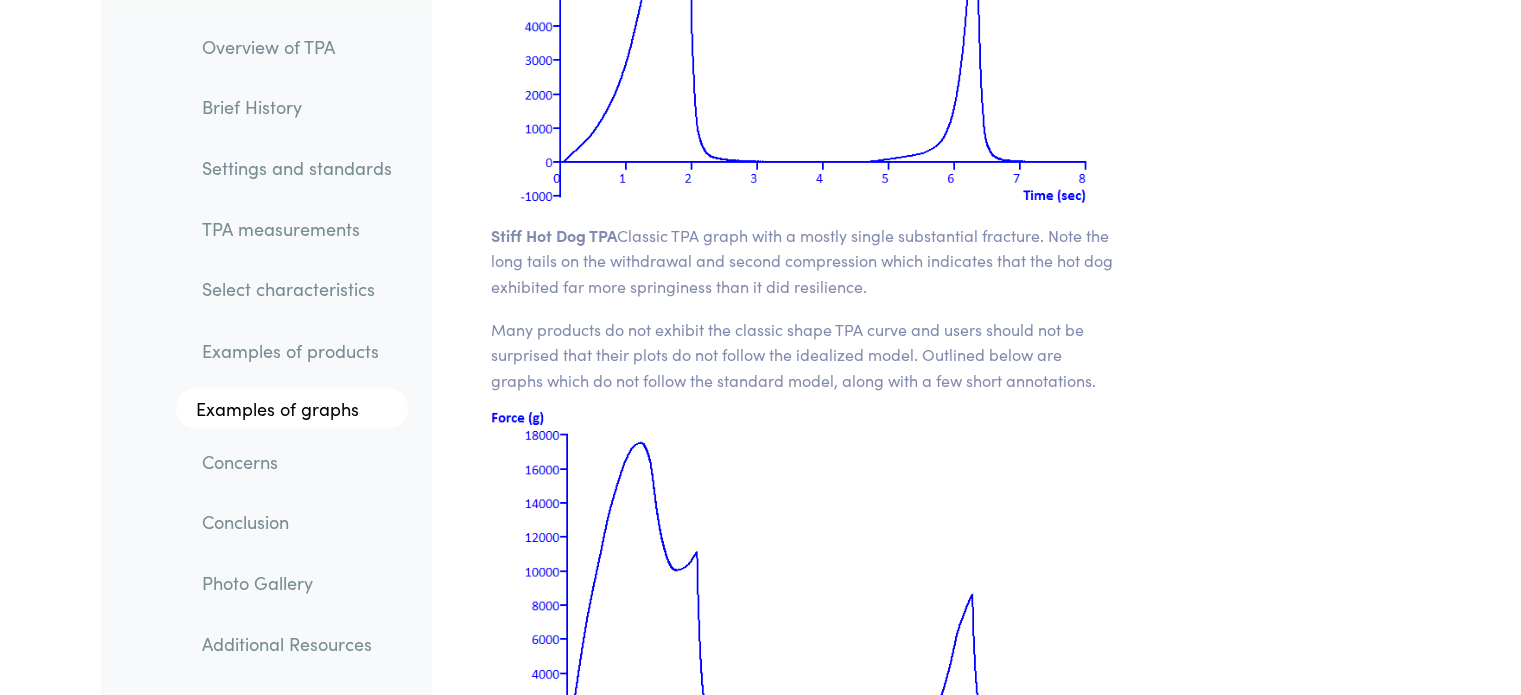 scroll, scrollTop: 26305, scrollLeft: 0, axis: vertical 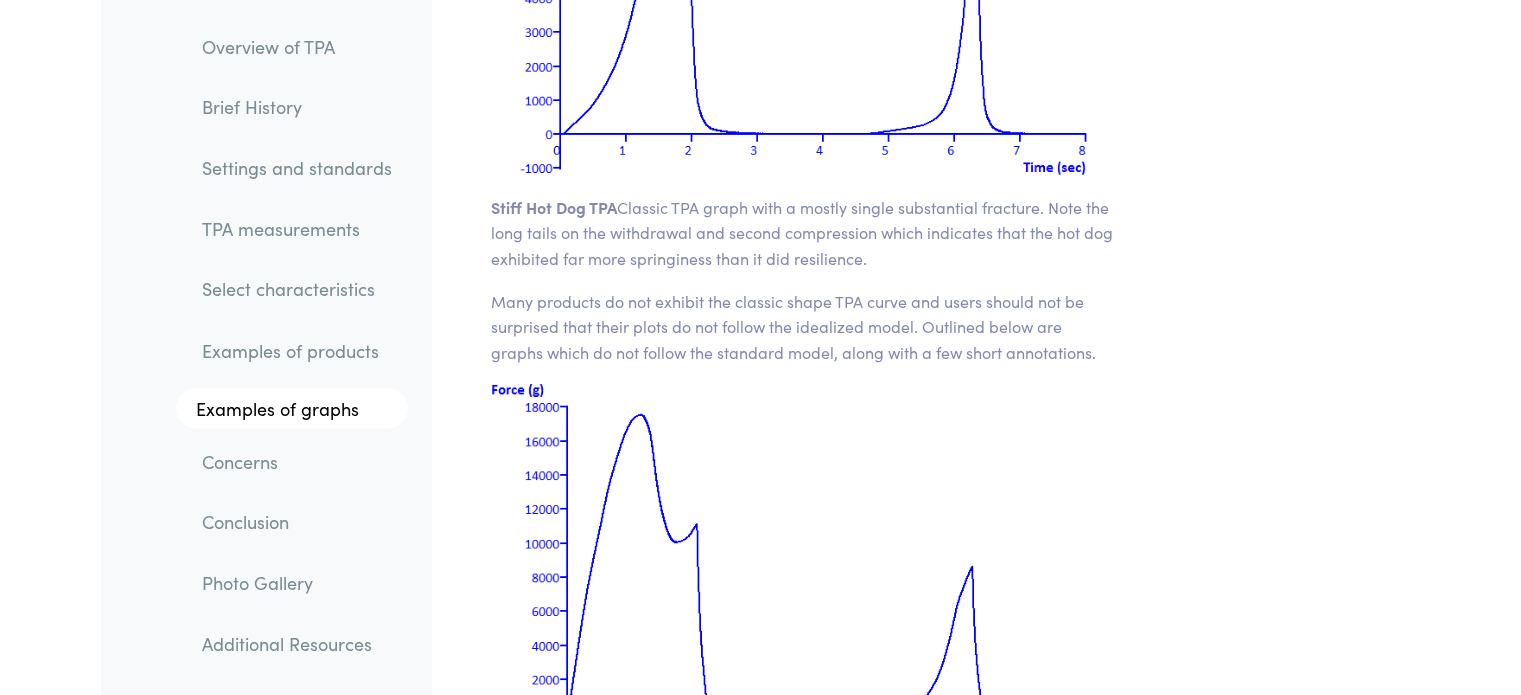drag, startPoint x: 977, startPoint y: 411, endPoint x: 846, endPoint y: 419, distance: 131.24405 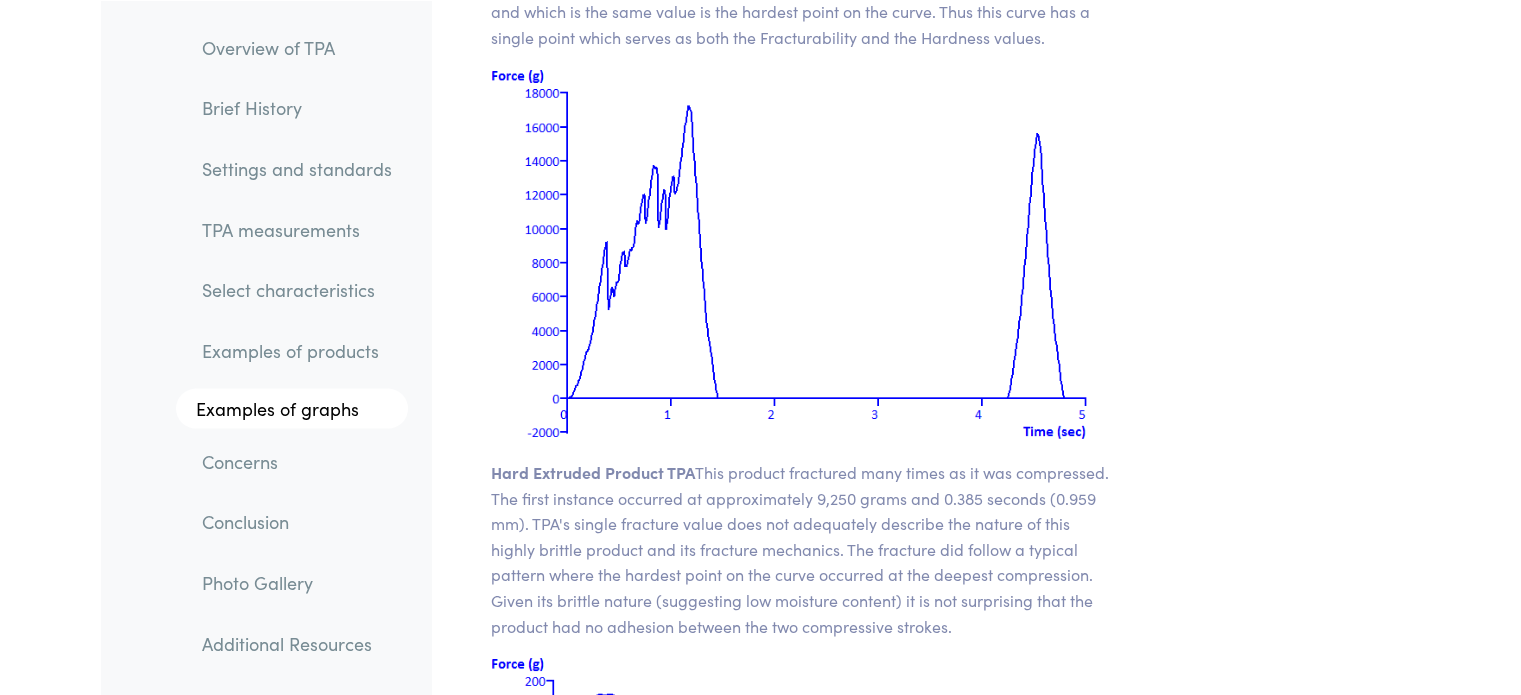 scroll, scrollTop: 27106, scrollLeft: 0, axis: vertical 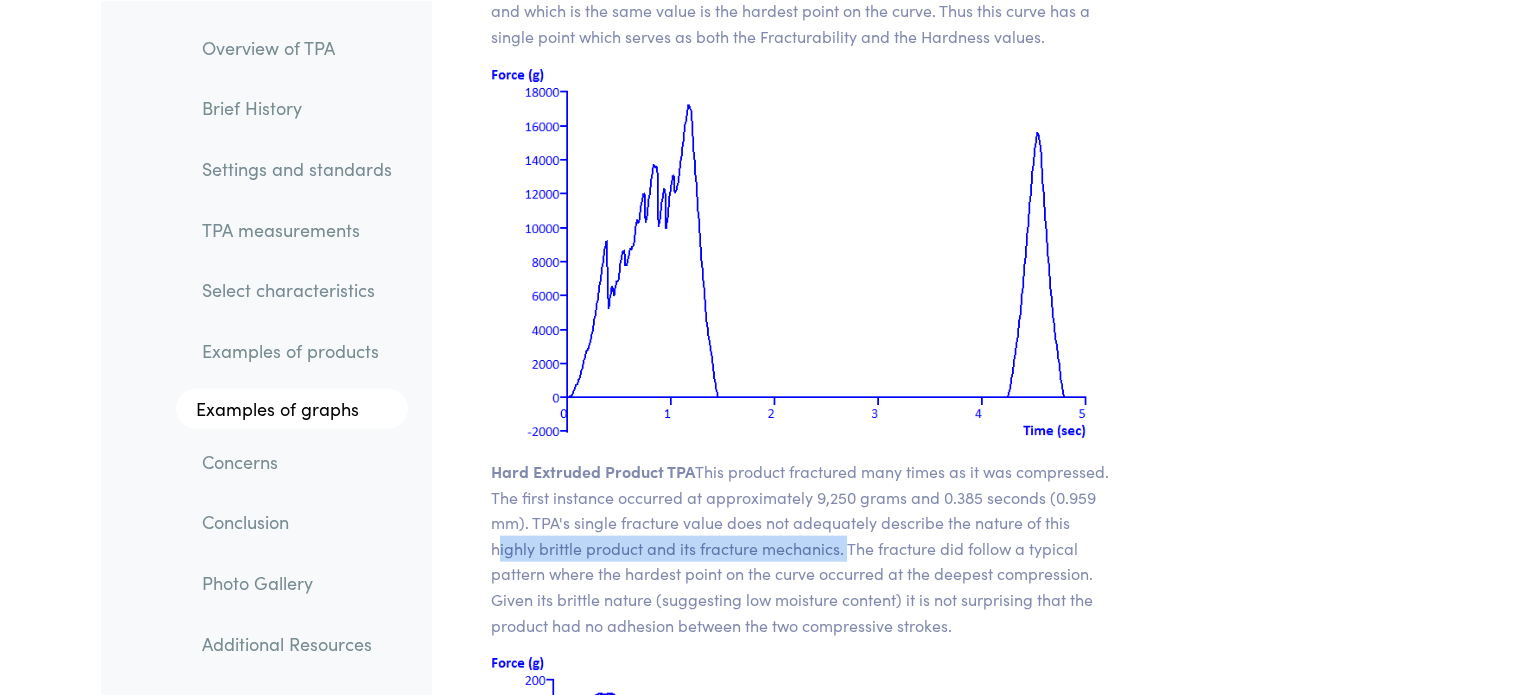 drag, startPoint x: 842, startPoint y: 470, endPoint x: 483, endPoint y: 464, distance: 359.05014 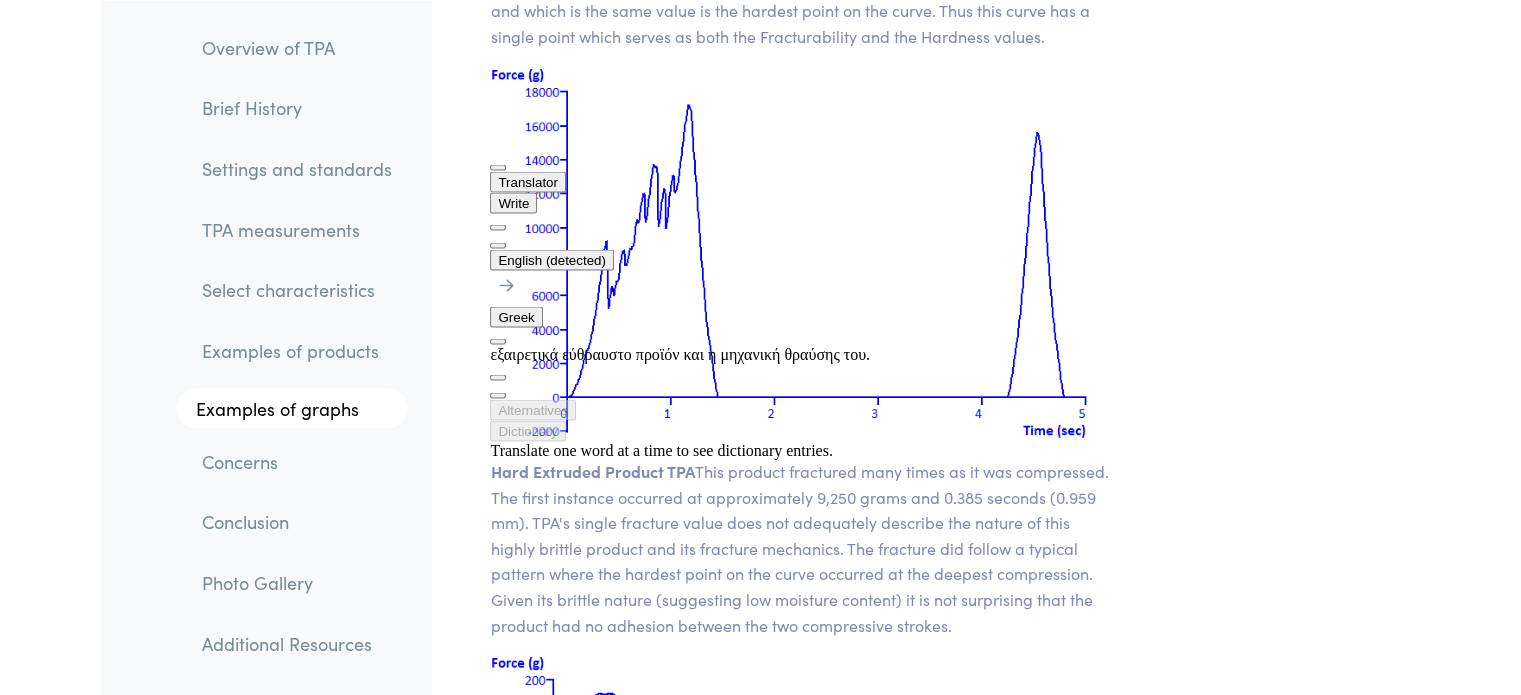 click on "Hard Extruded Product TPA  This product fractured many times as it was compressed. The first instance occurred at approximately 9,250 grams and 0.385 seconds (0.959 mm). TPA's single fracture value does not adequately describe the nature of this highly brittle product and its fracture mechanics. The fracture did follow a typical pattern where the hardest point on the curve occurred at the deepest compression. Given its brittle nature (suggesting low moisture content) it is not surprising that the product had no adhesion between the two compressive strokes." at bounding box center (802, 548) 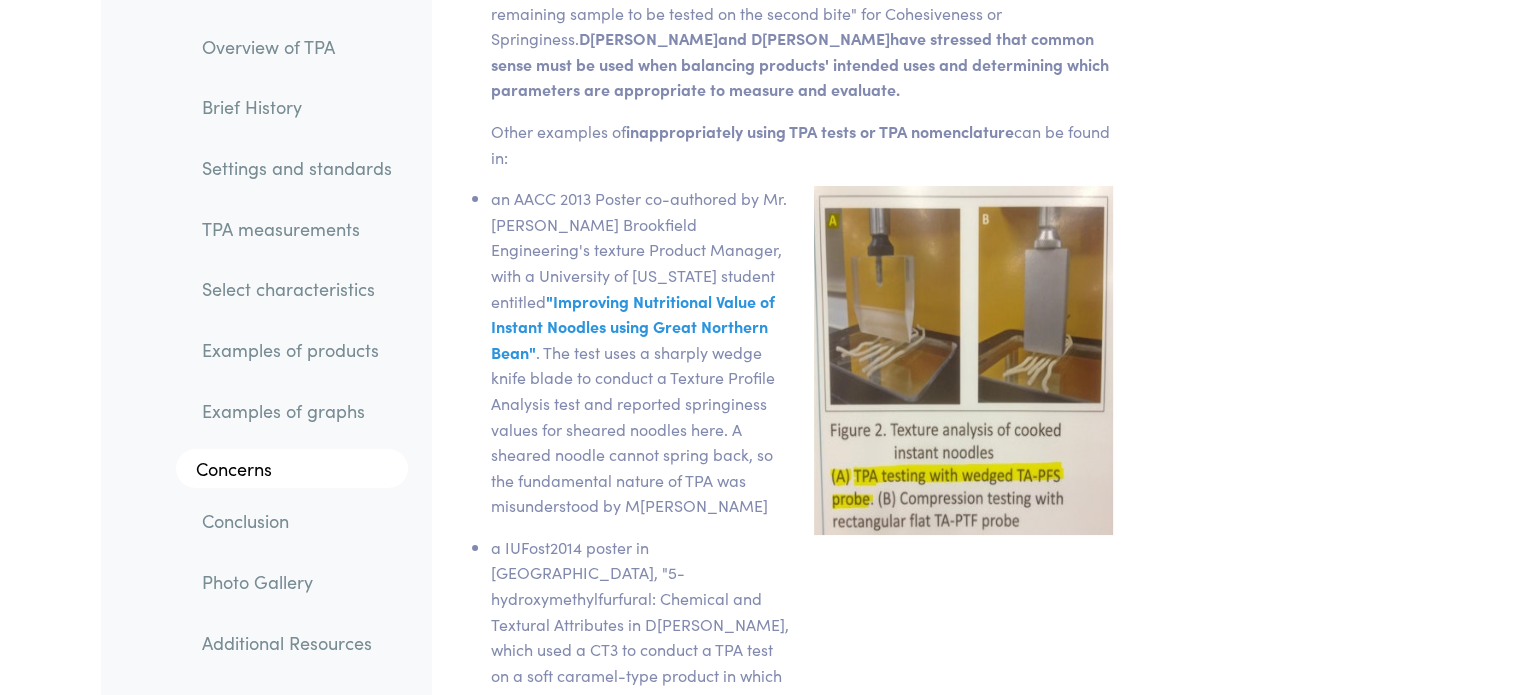scroll, scrollTop: 30359, scrollLeft: 0, axis: vertical 